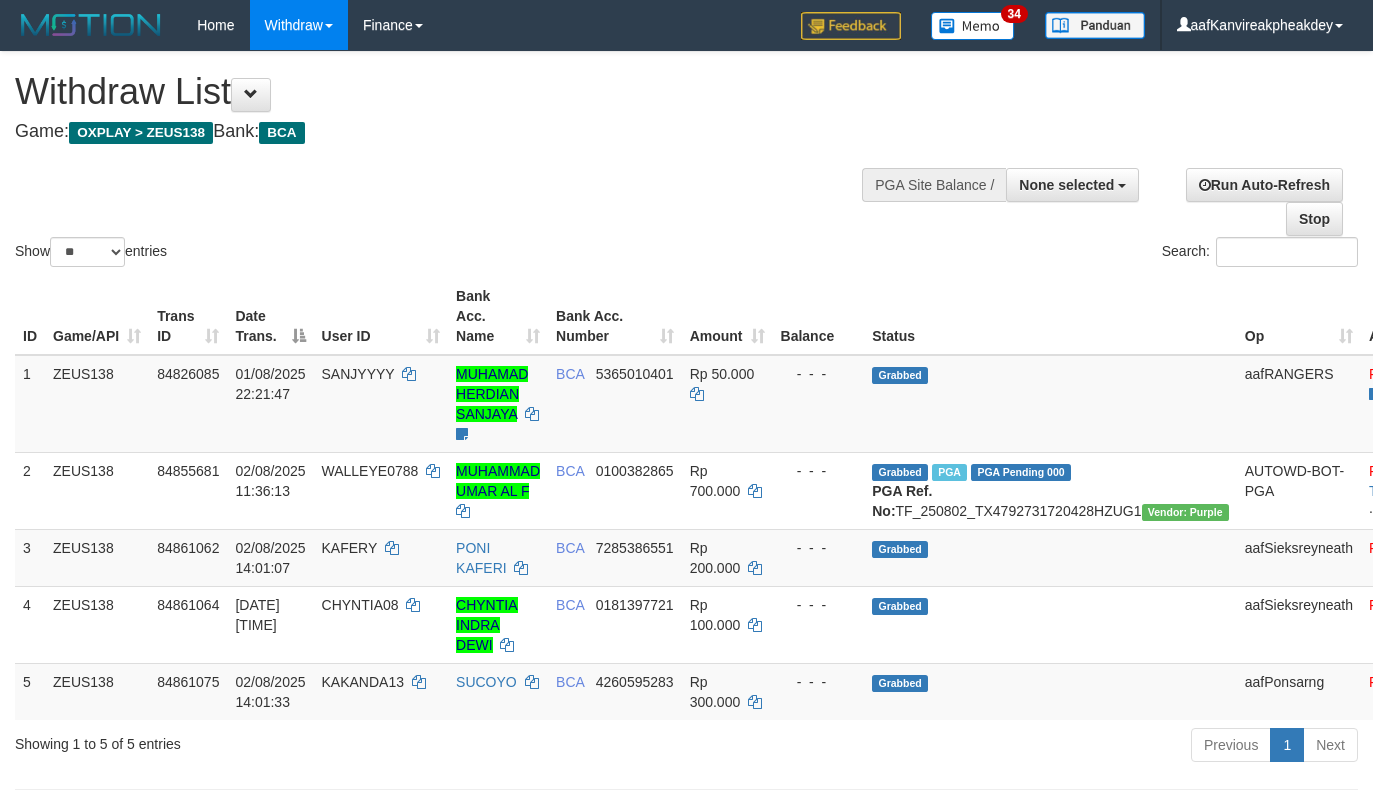select 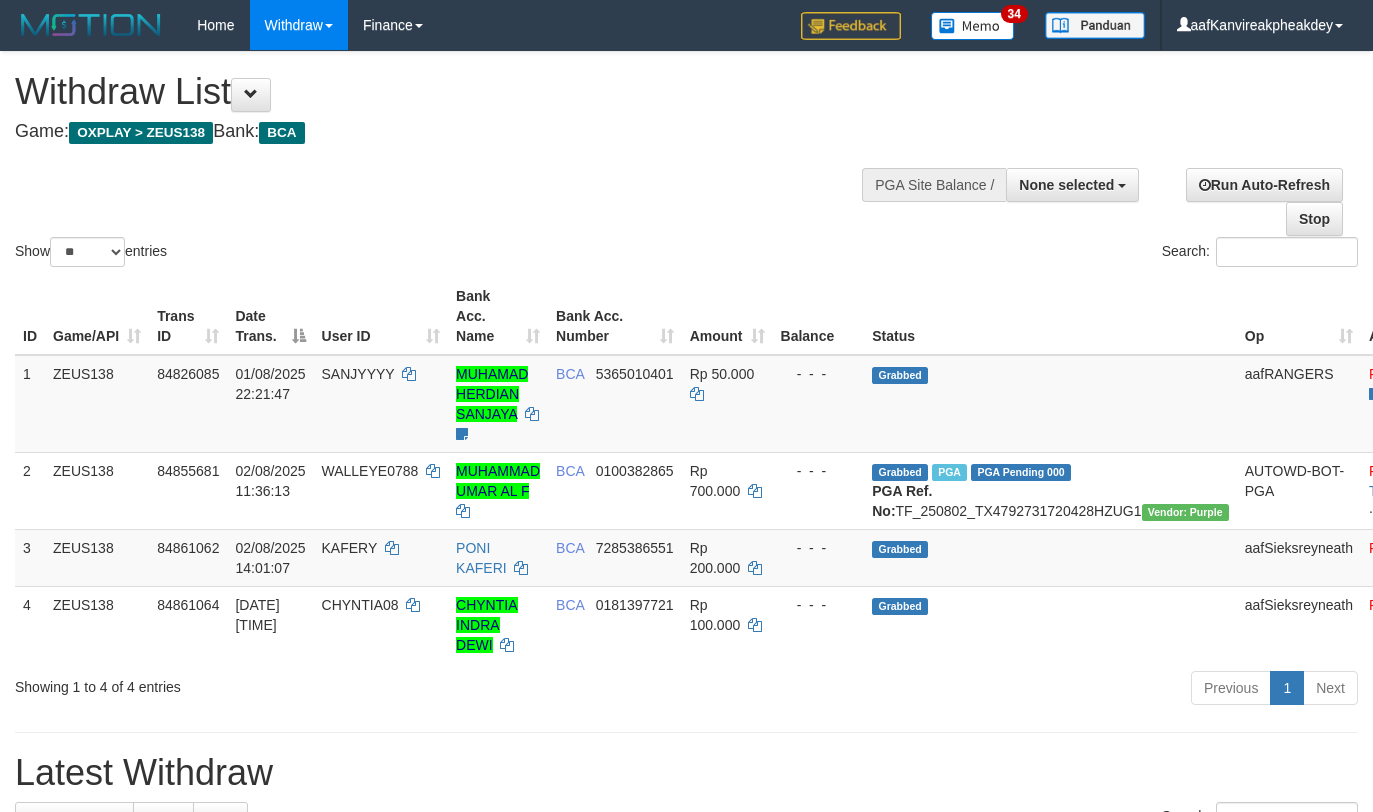 select 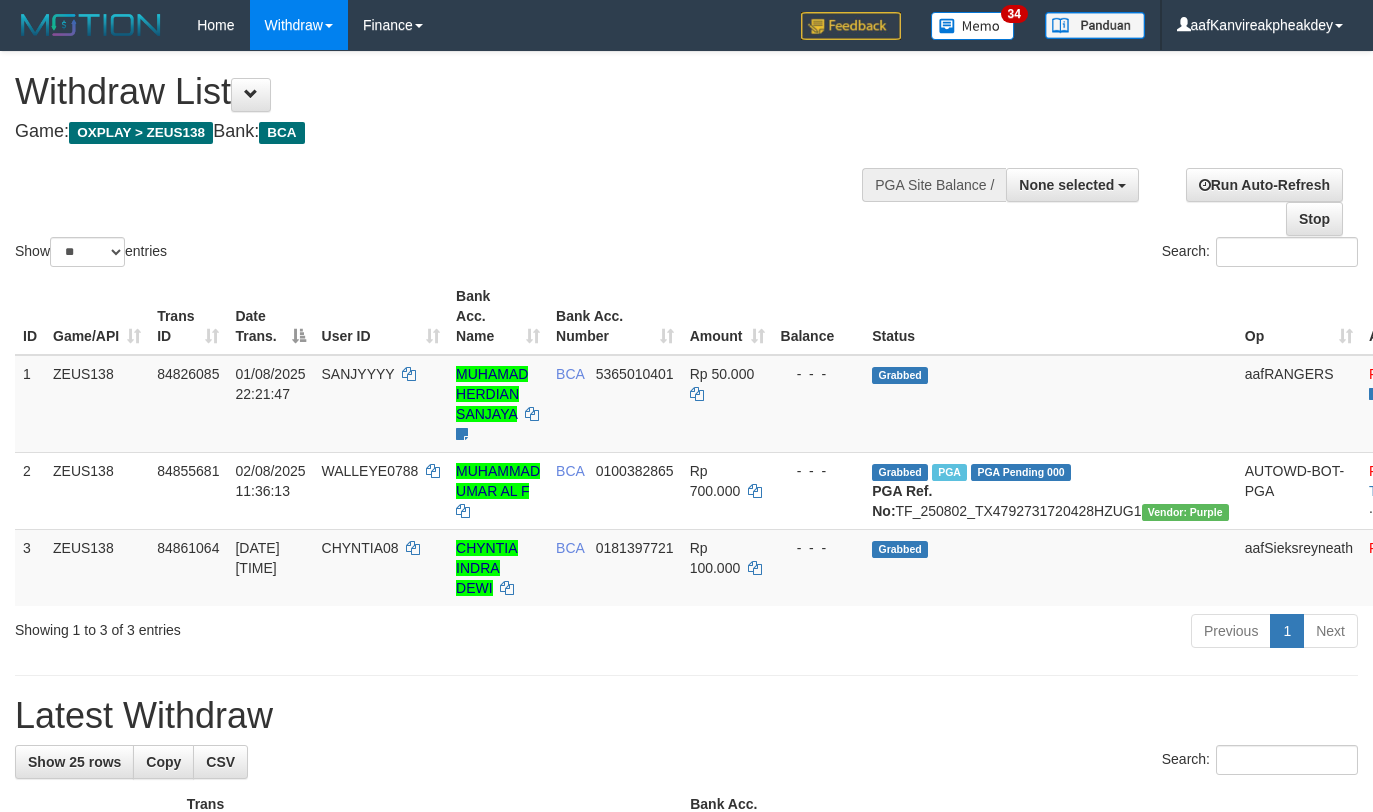 select 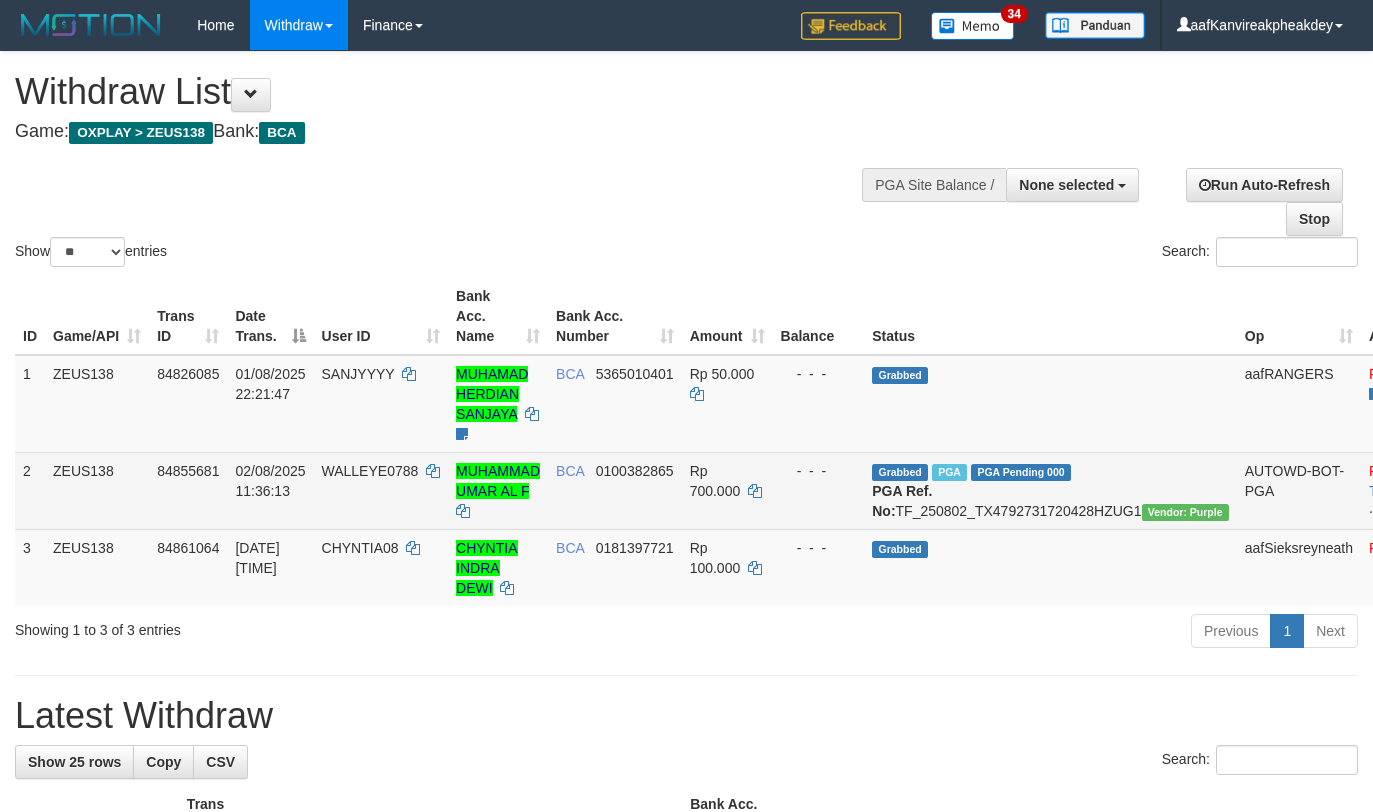 scroll, scrollTop: 0, scrollLeft: 0, axis: both 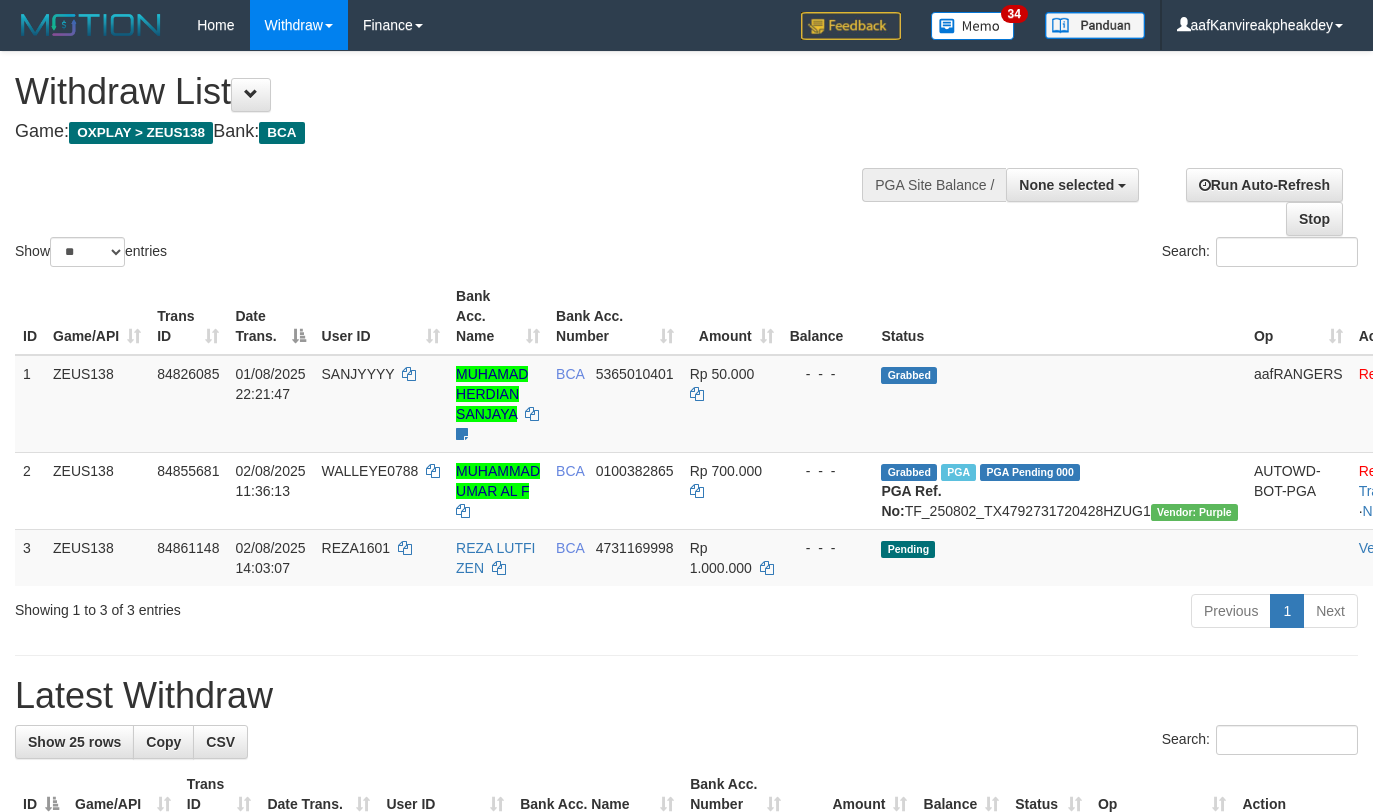 select 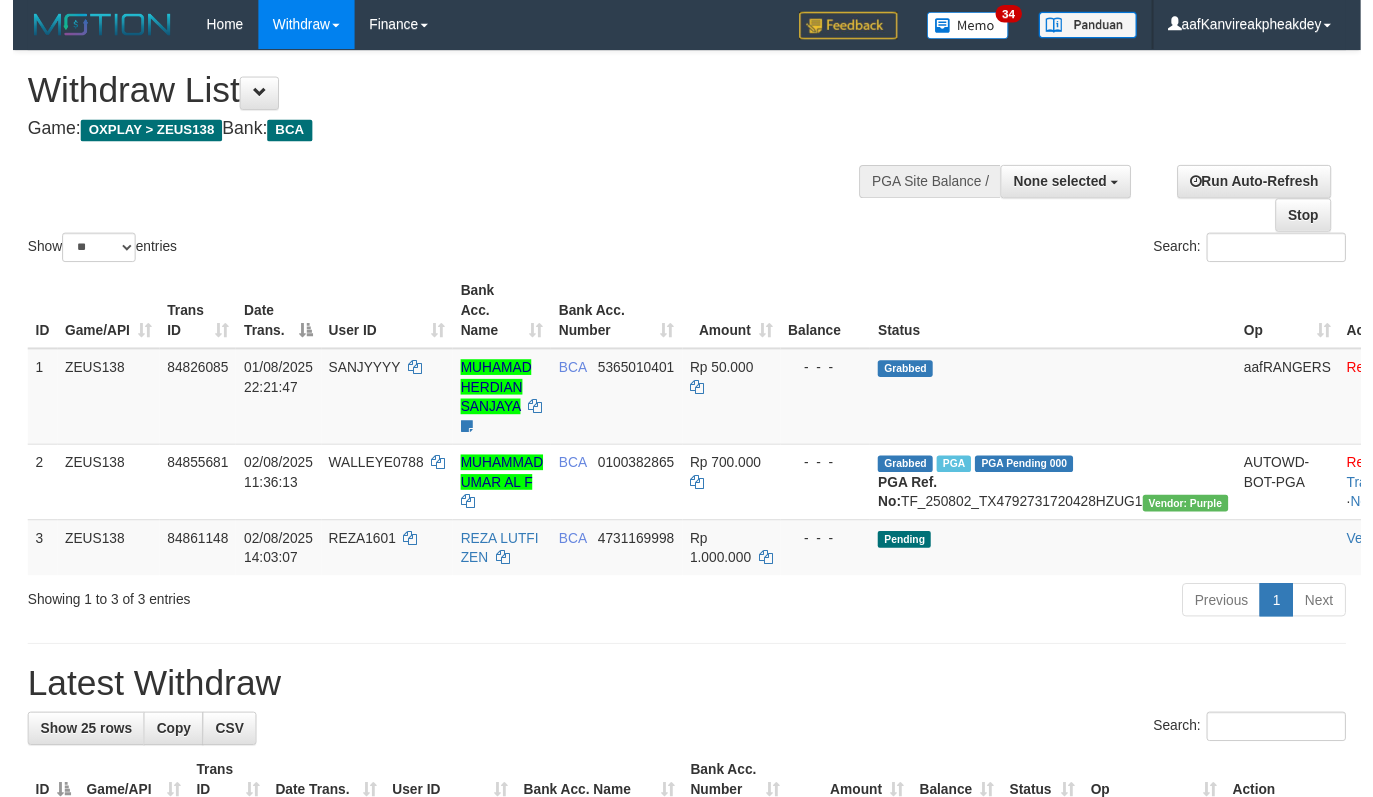 scroll, scrollTop: 0, scrollLeft: 0, axis: both 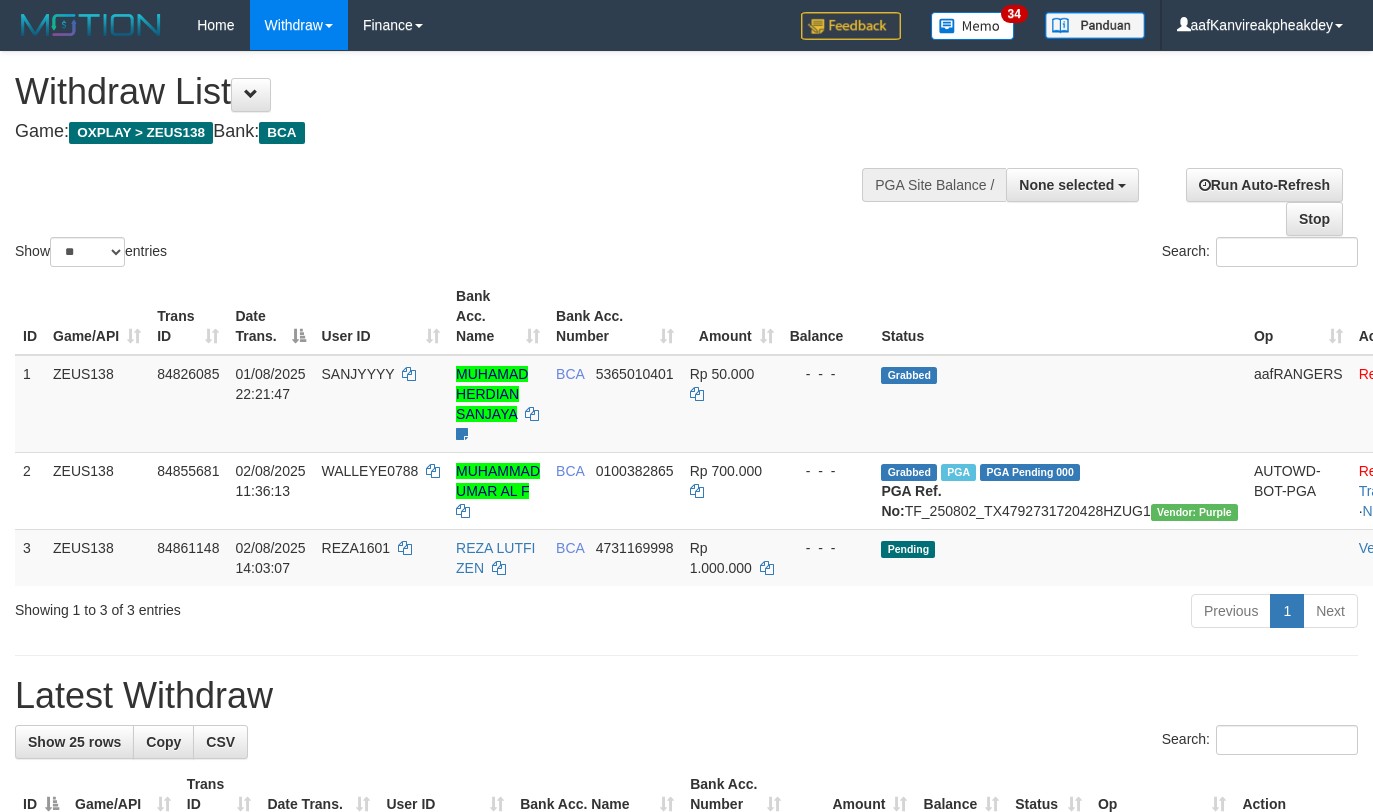 select 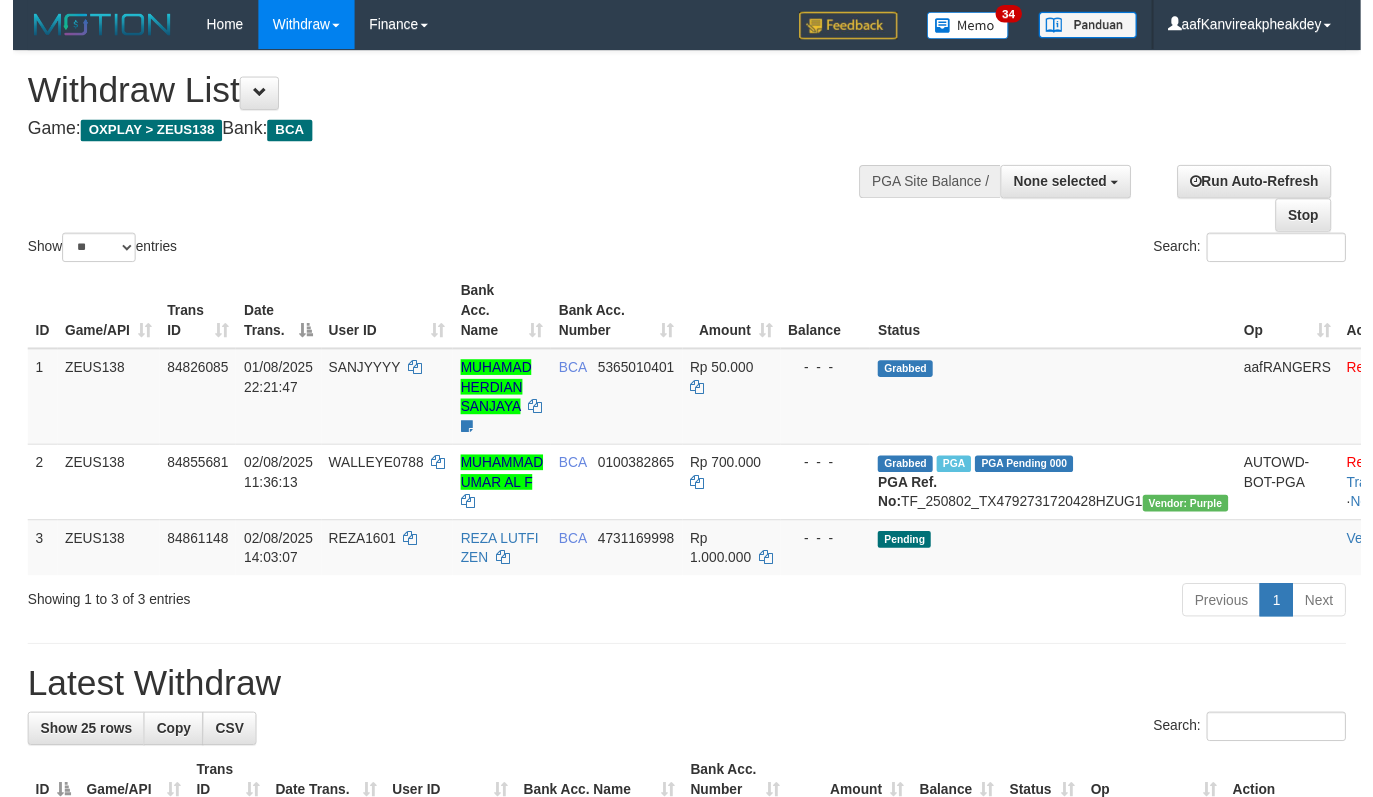 scroll, scrollTop: 0, scrollLeft: 0, axis: both 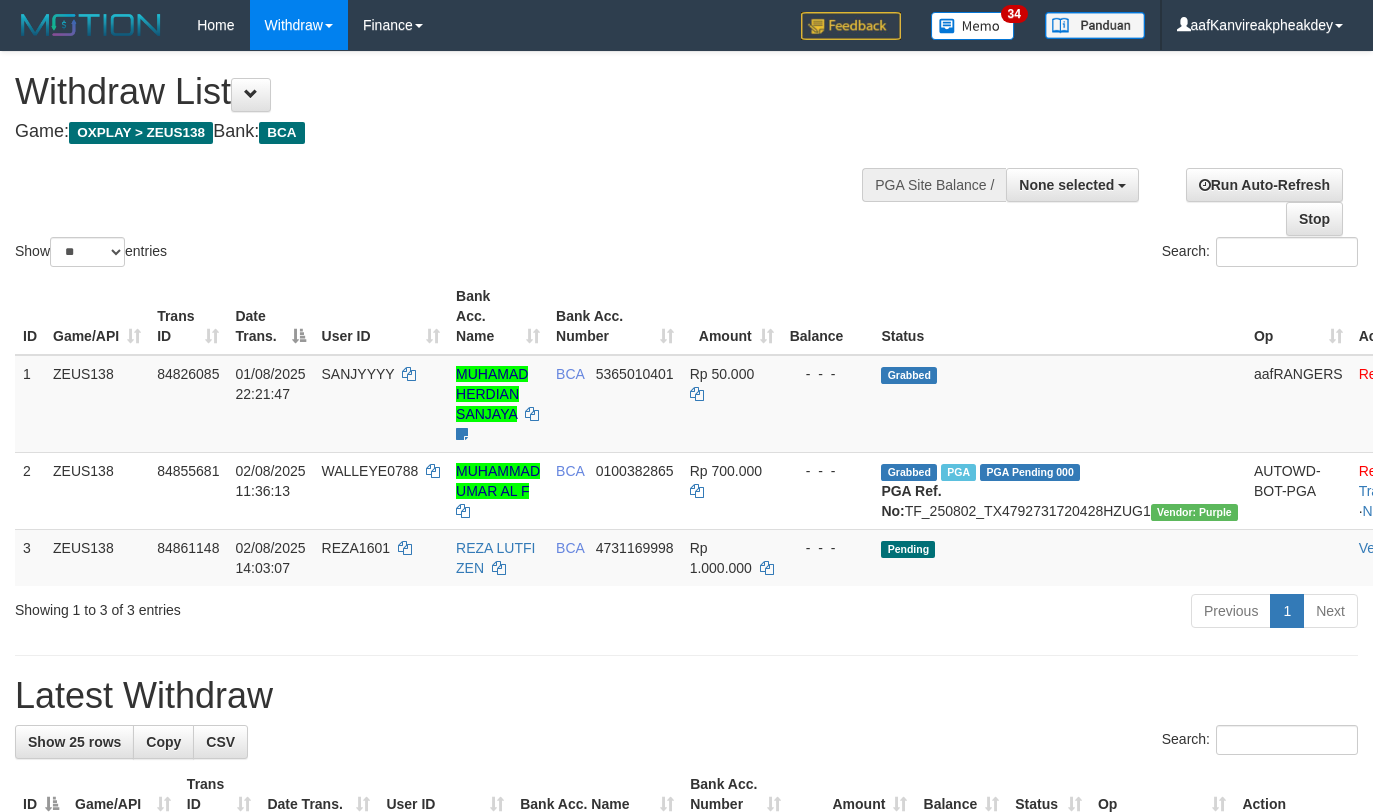 select 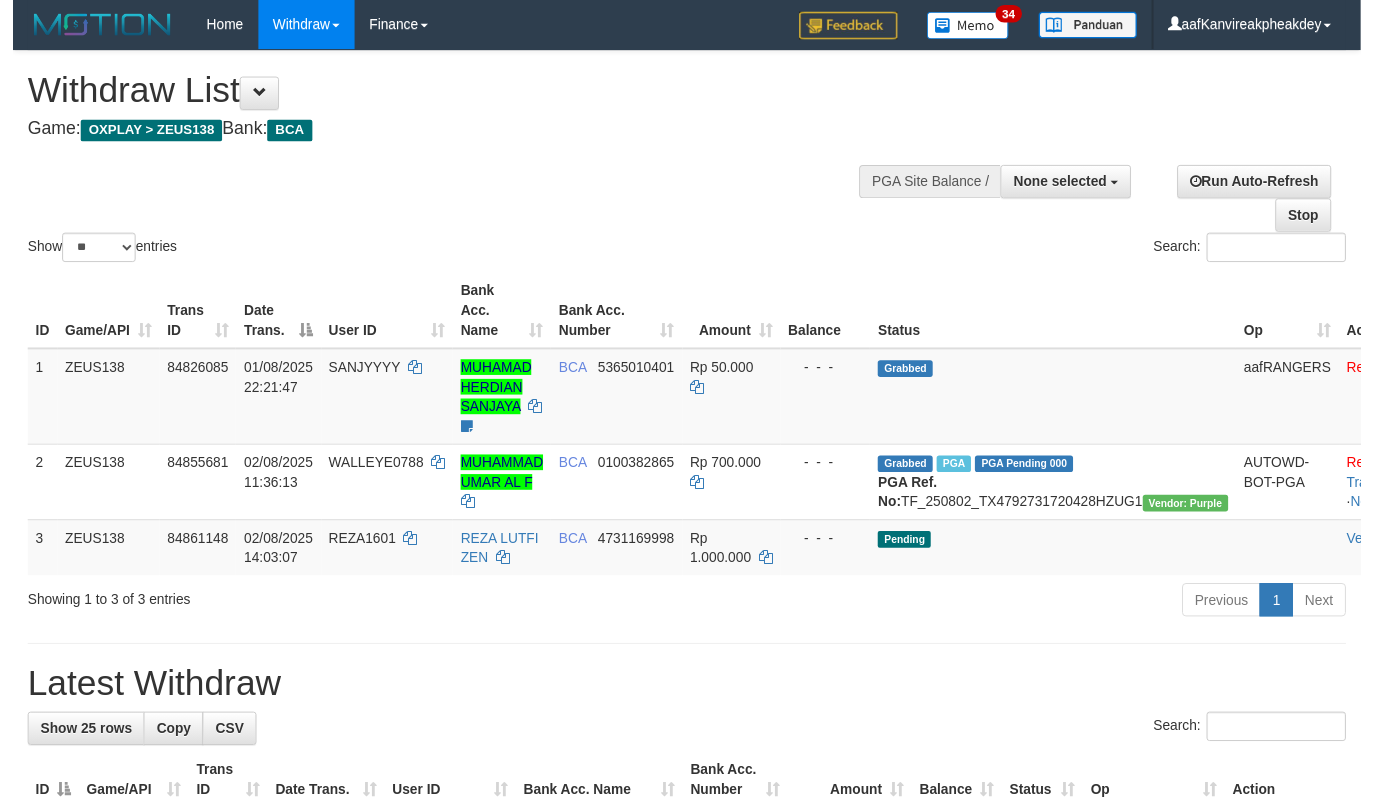 scroll, scrollTop: 0, scrollLeft: 0, axis: both 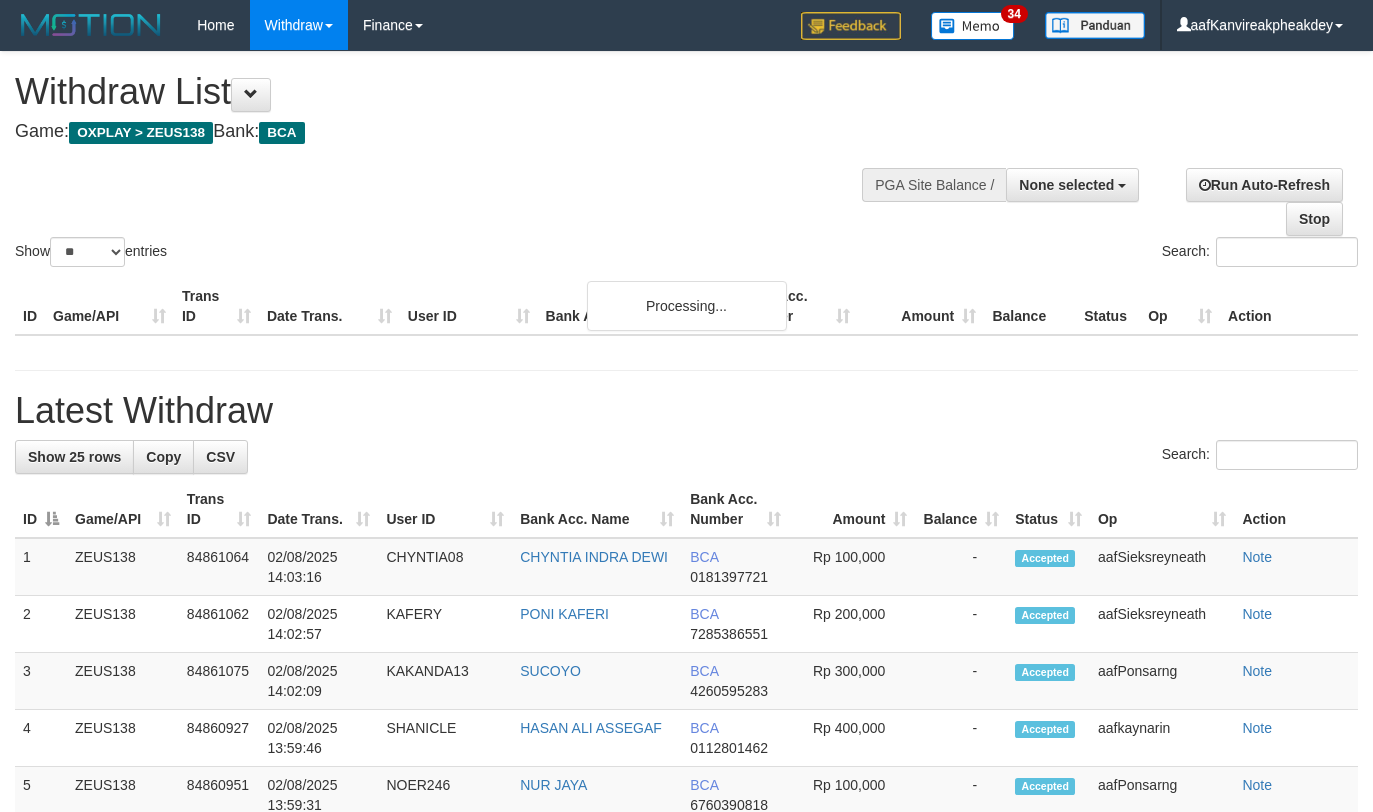 select 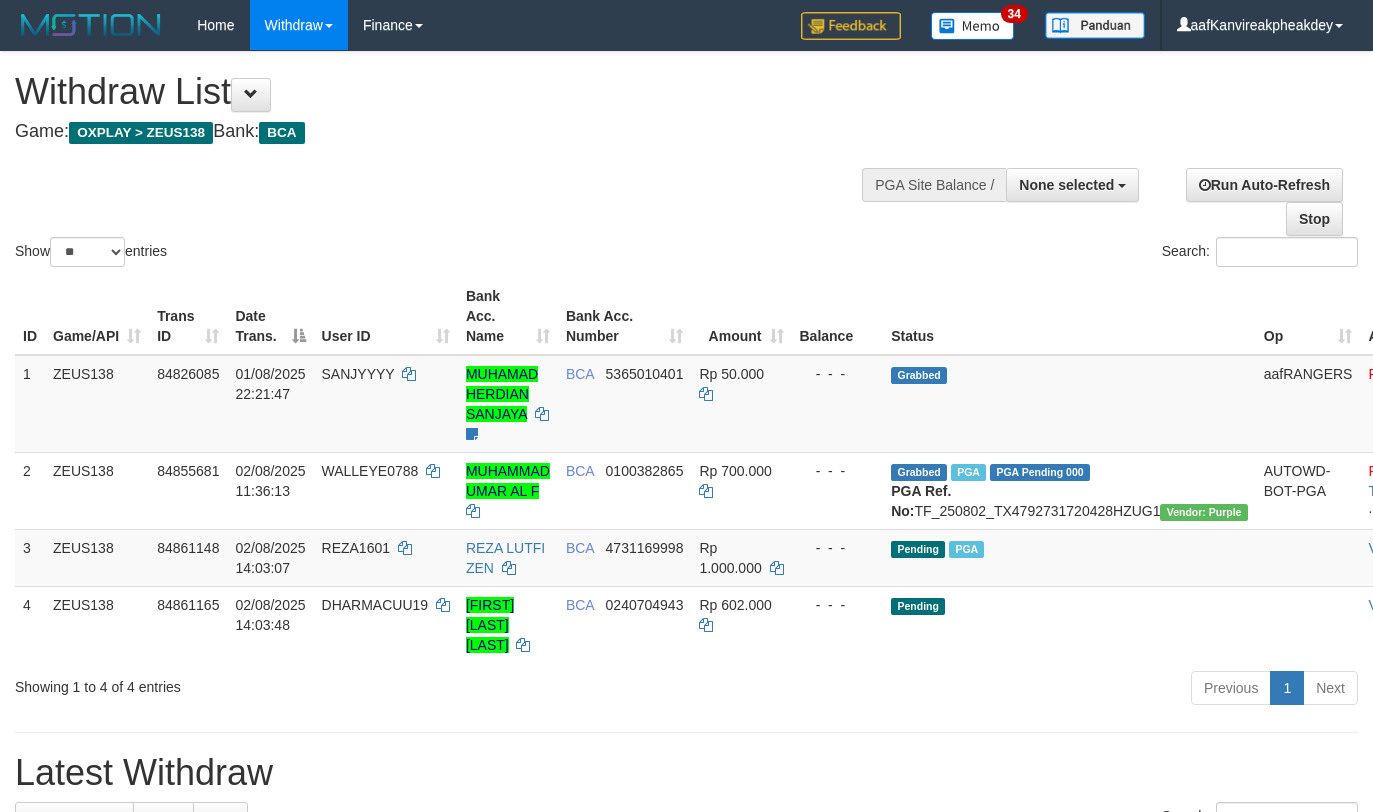 select 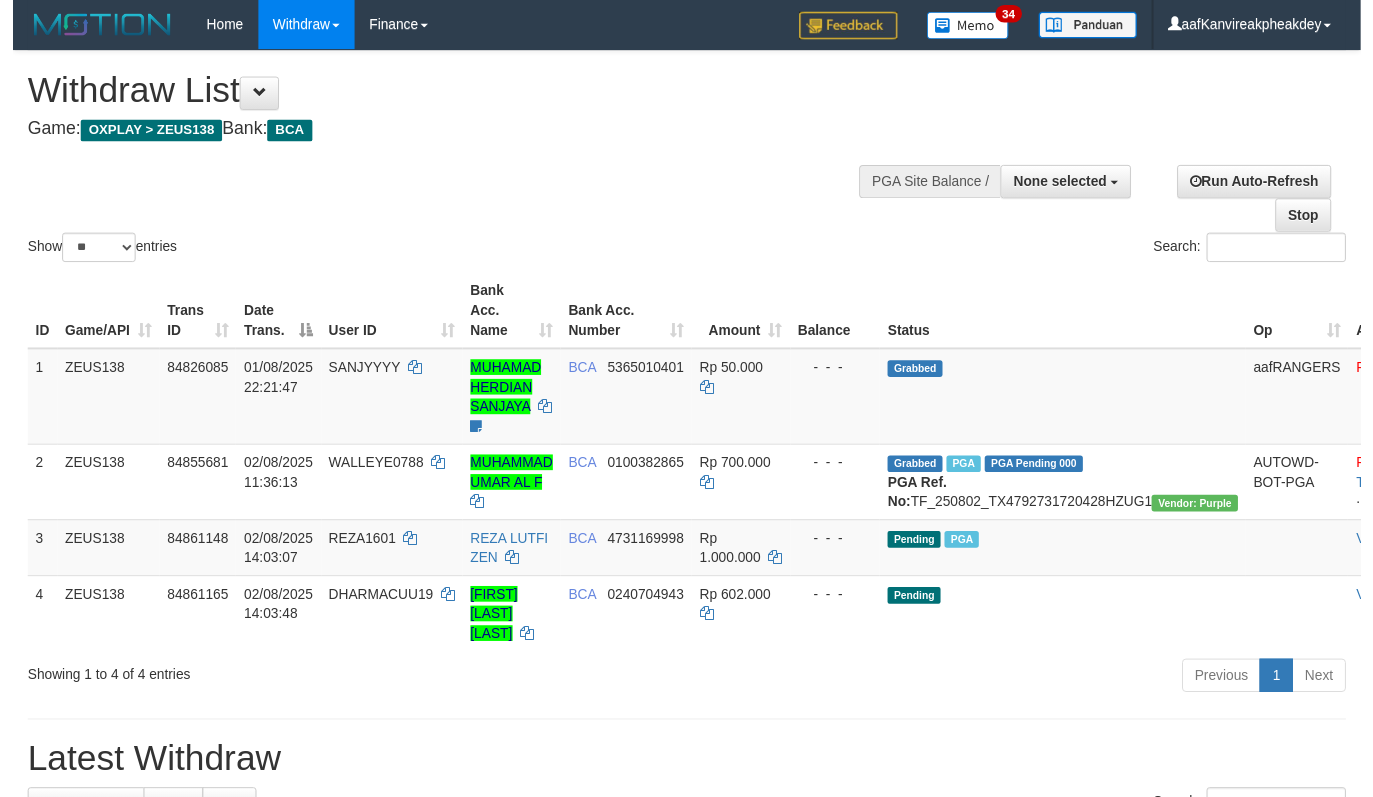 scroll, scrollTop: 0, scrollLeft: 0, axis: both 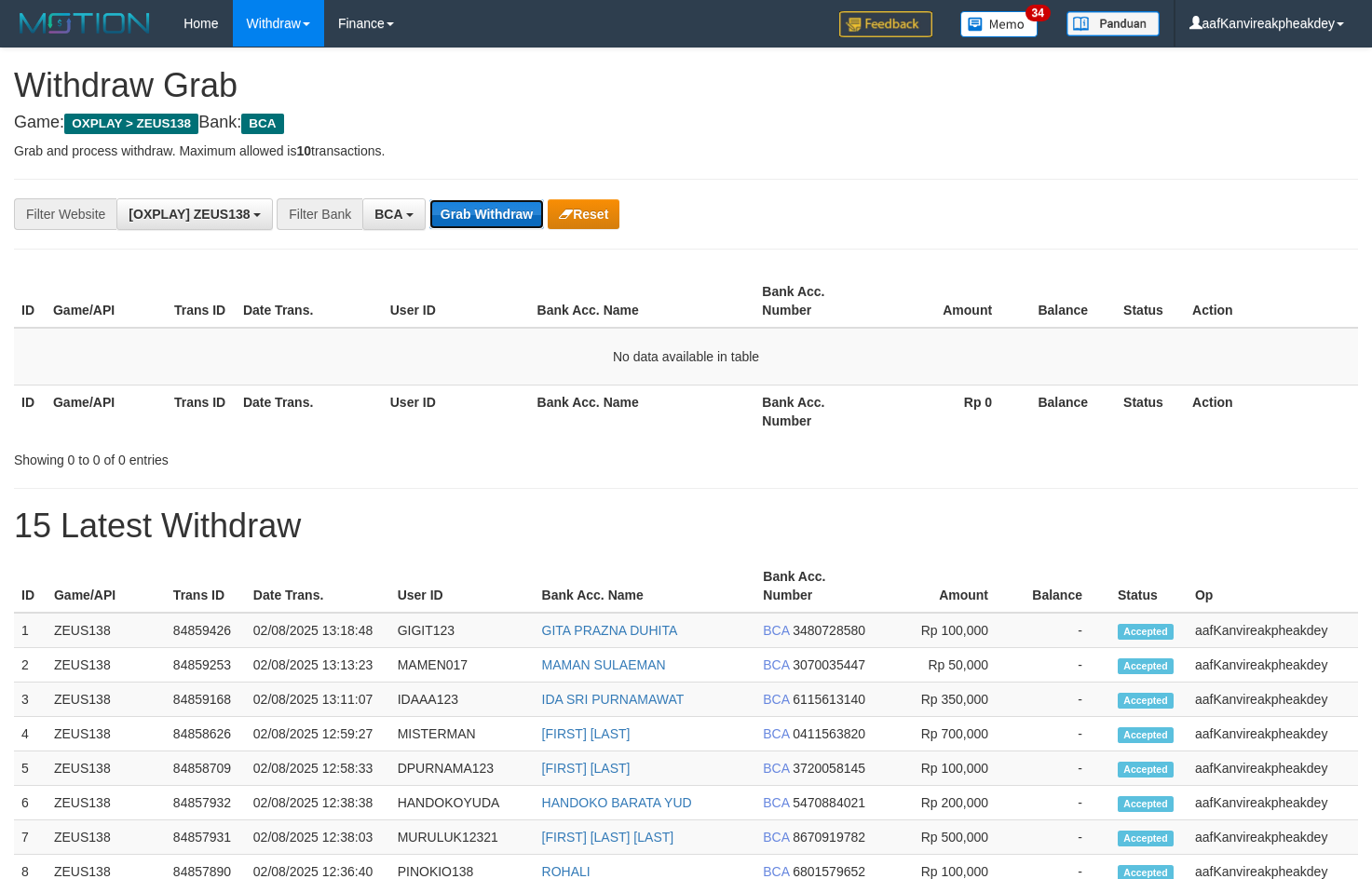 drag, startPoint x: 495, startPoint y: 223, endPoint x: 502, endPoint y: 217, distance: 9.219544 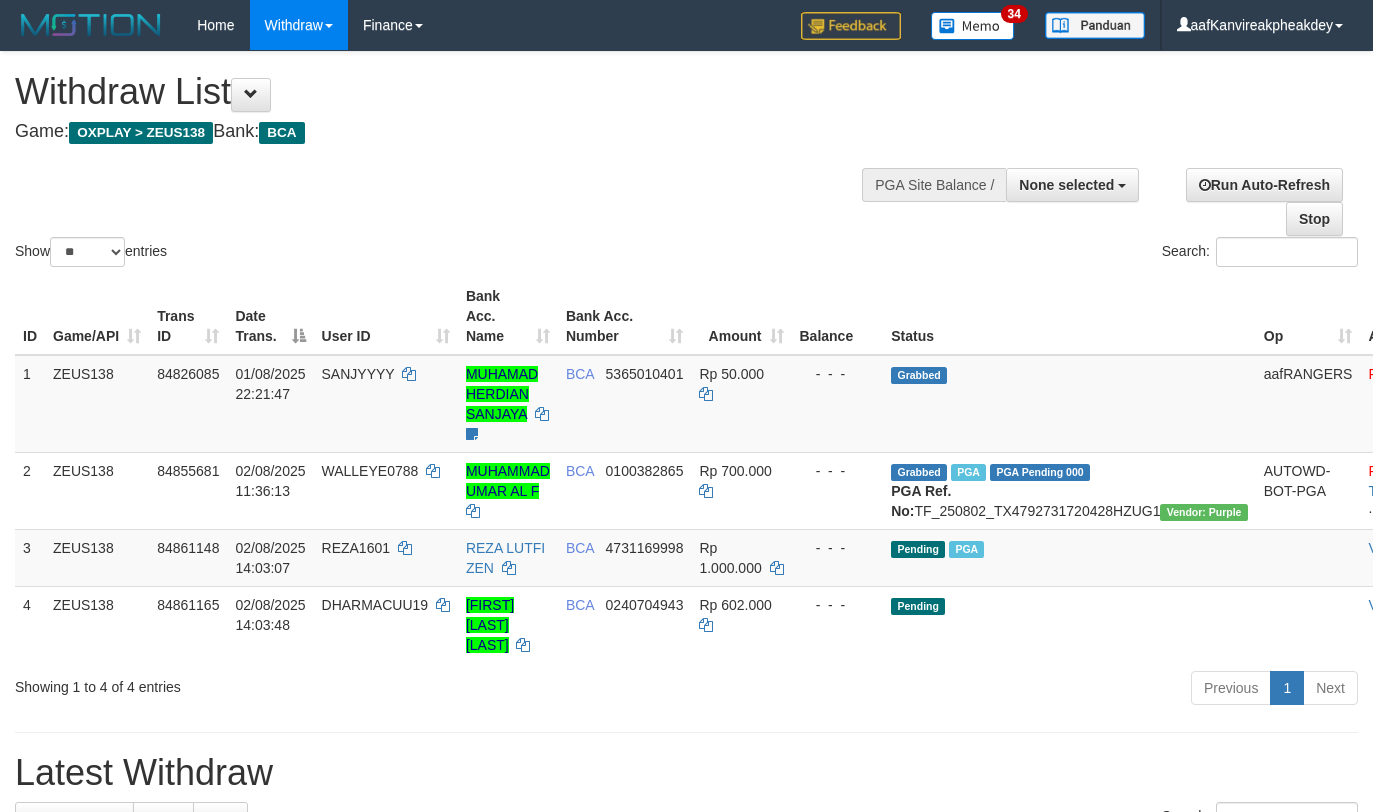 select 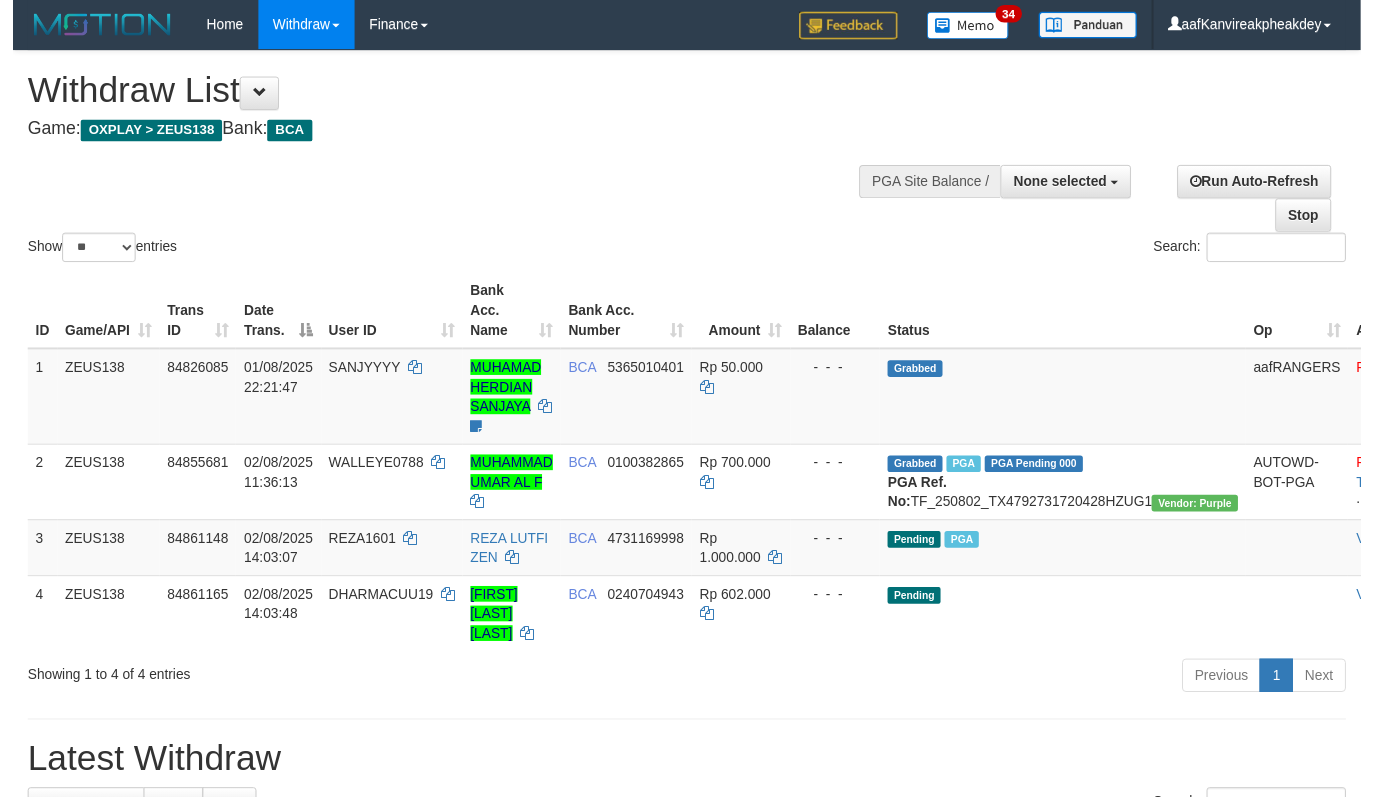 scroll, scrollTop: 0, scrollLeft: 0, axis: both 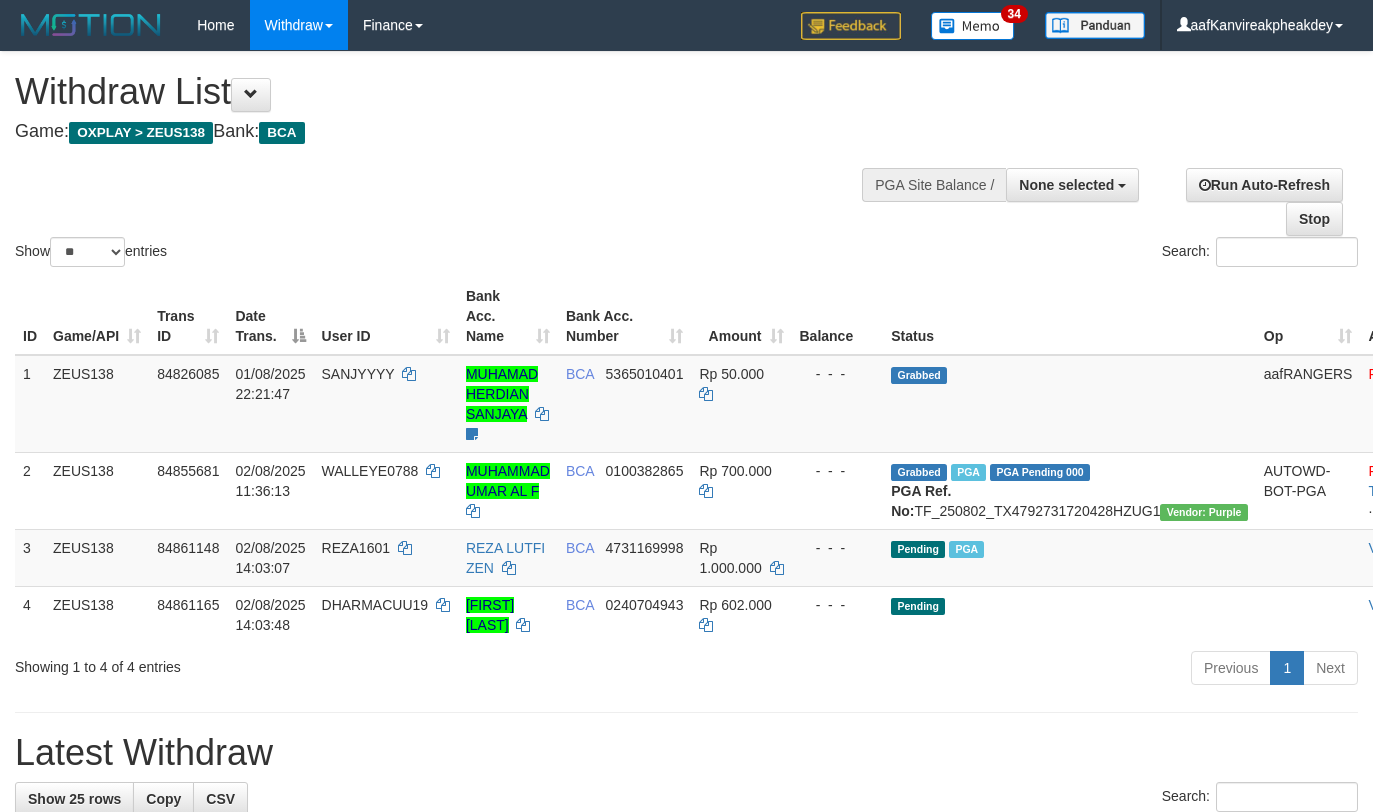 select 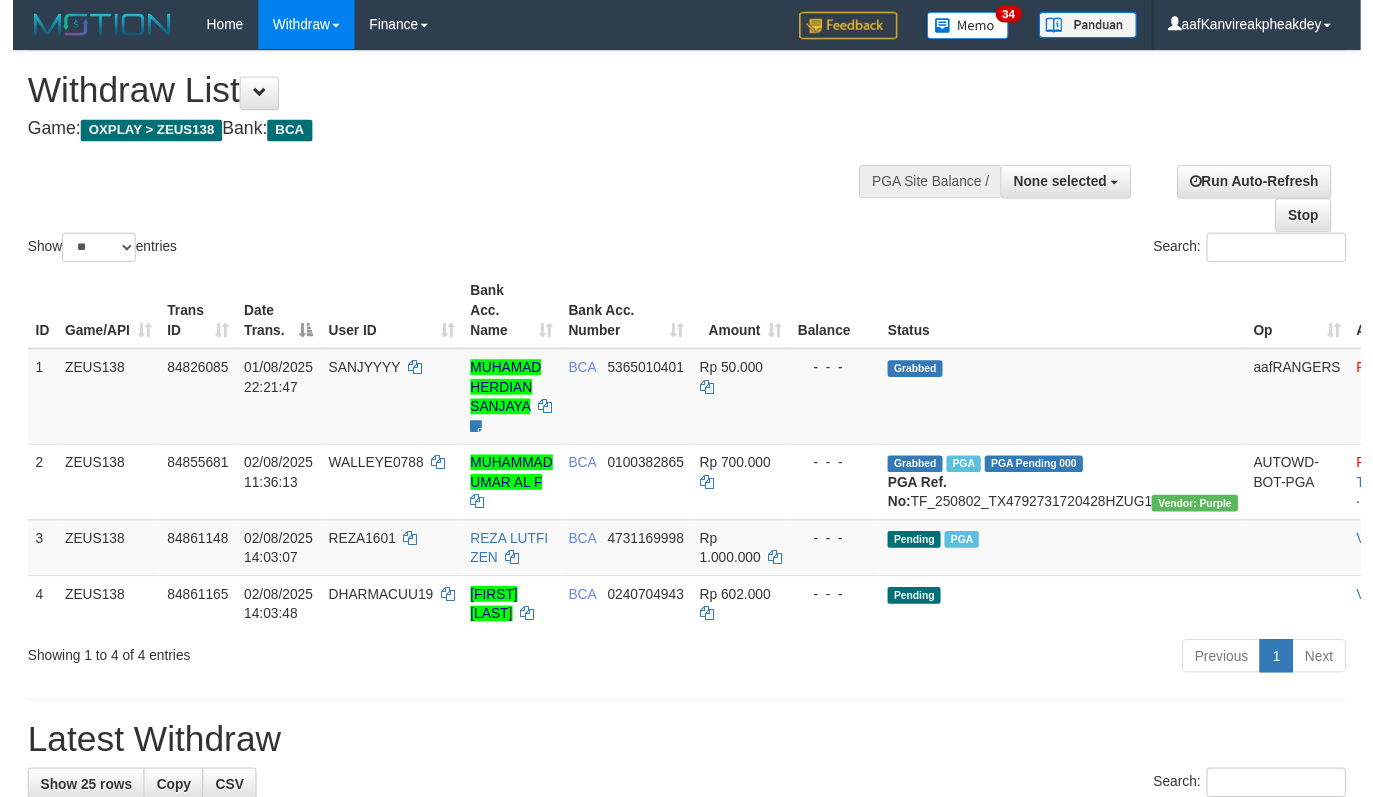 scroll, scrollTop: 0, scrollLeft: 0, axis: both 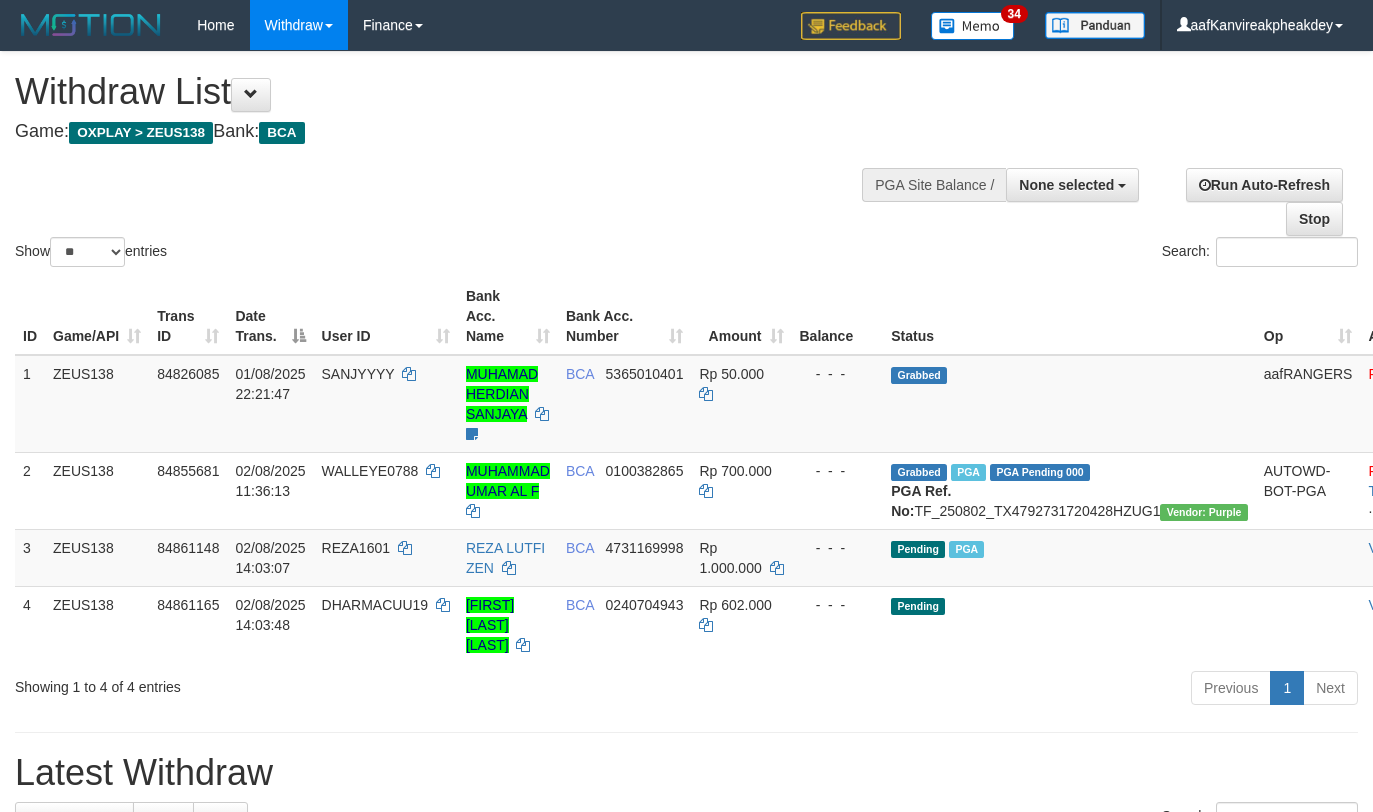 select 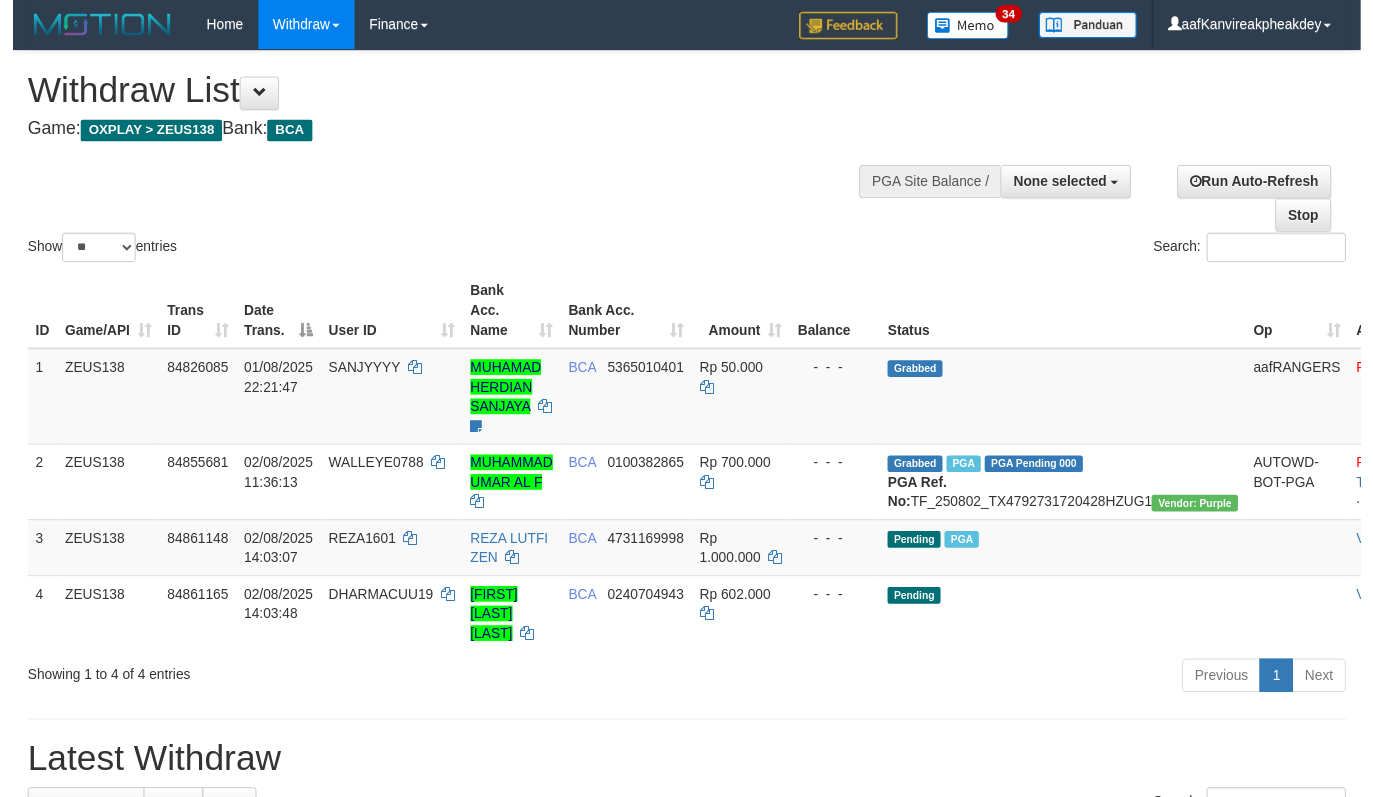 scroll, scrollTop: 0, scrollLeft: 0, axis: both 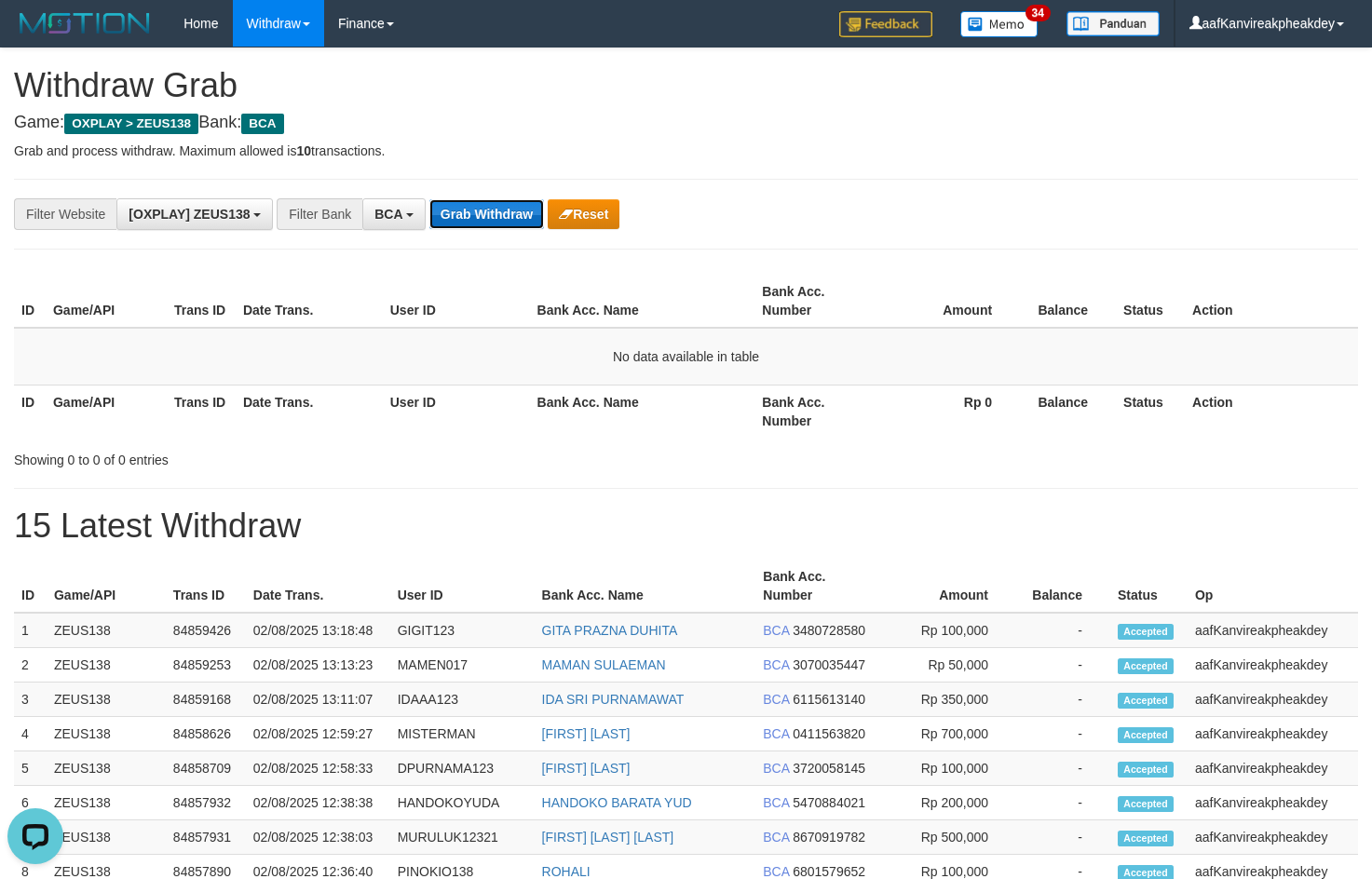 click on "Grab Withdraw" at bounding box center (486, 214) 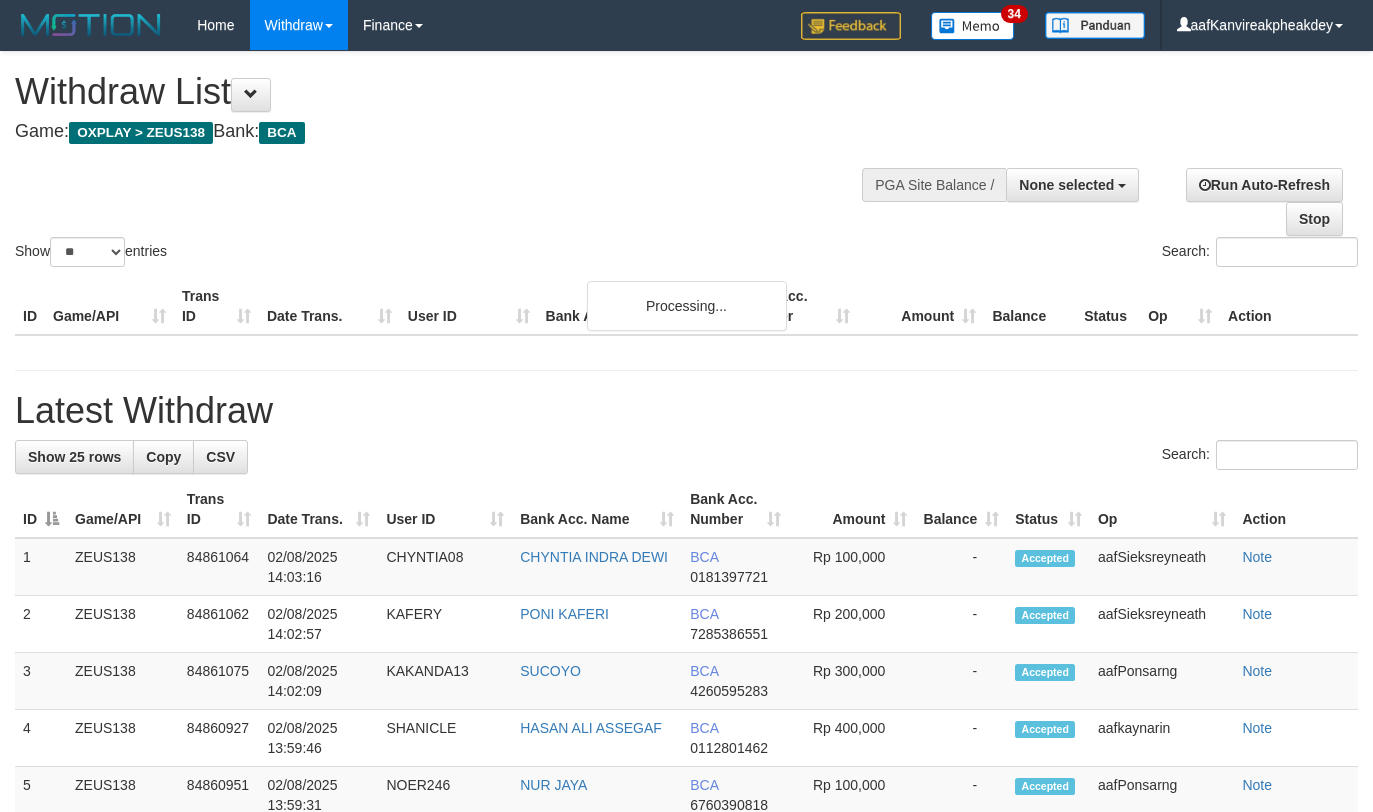 select 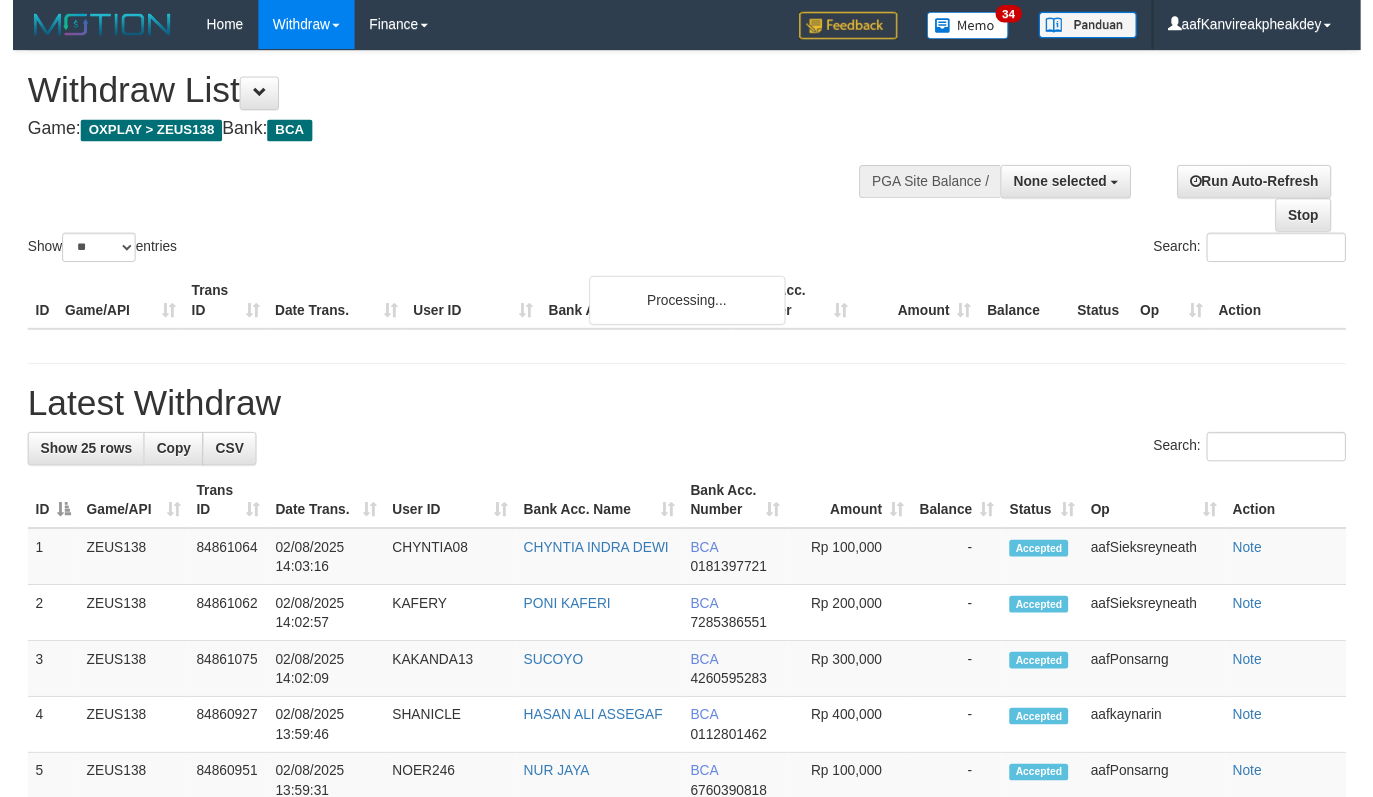 scroll, scrollTop: 0, scrollLeft: 0, axis: both 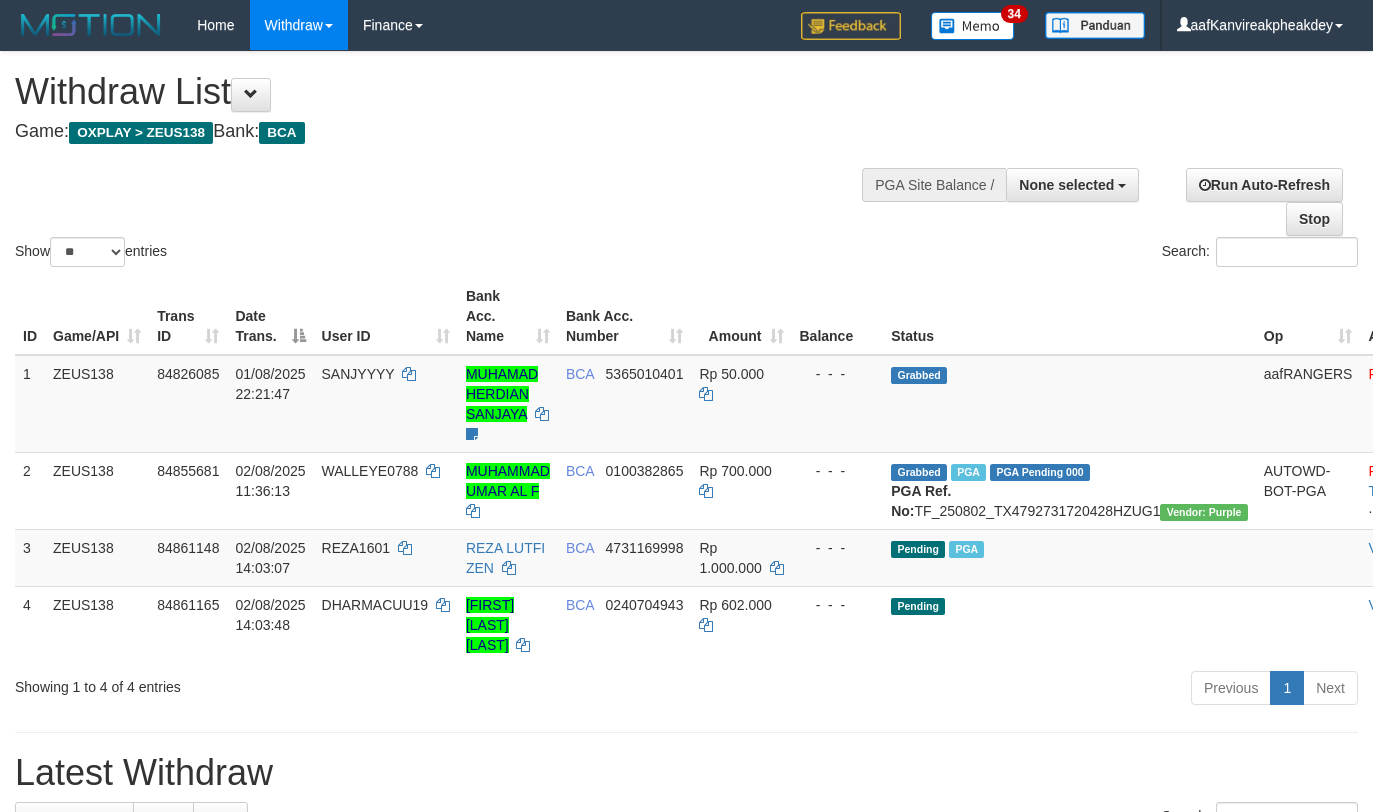 select 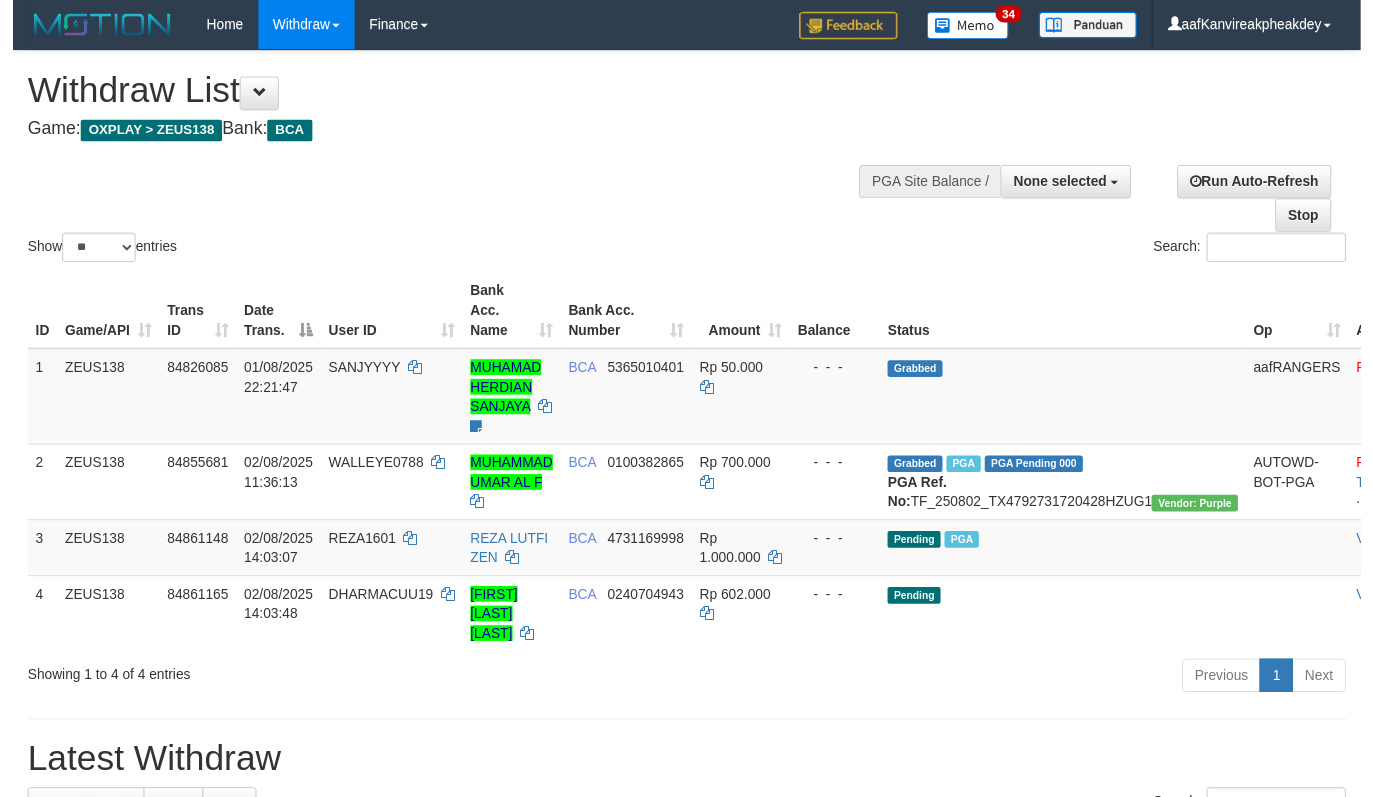 scroll, scrollTop: 0, scrollLeft: 0, axis: both 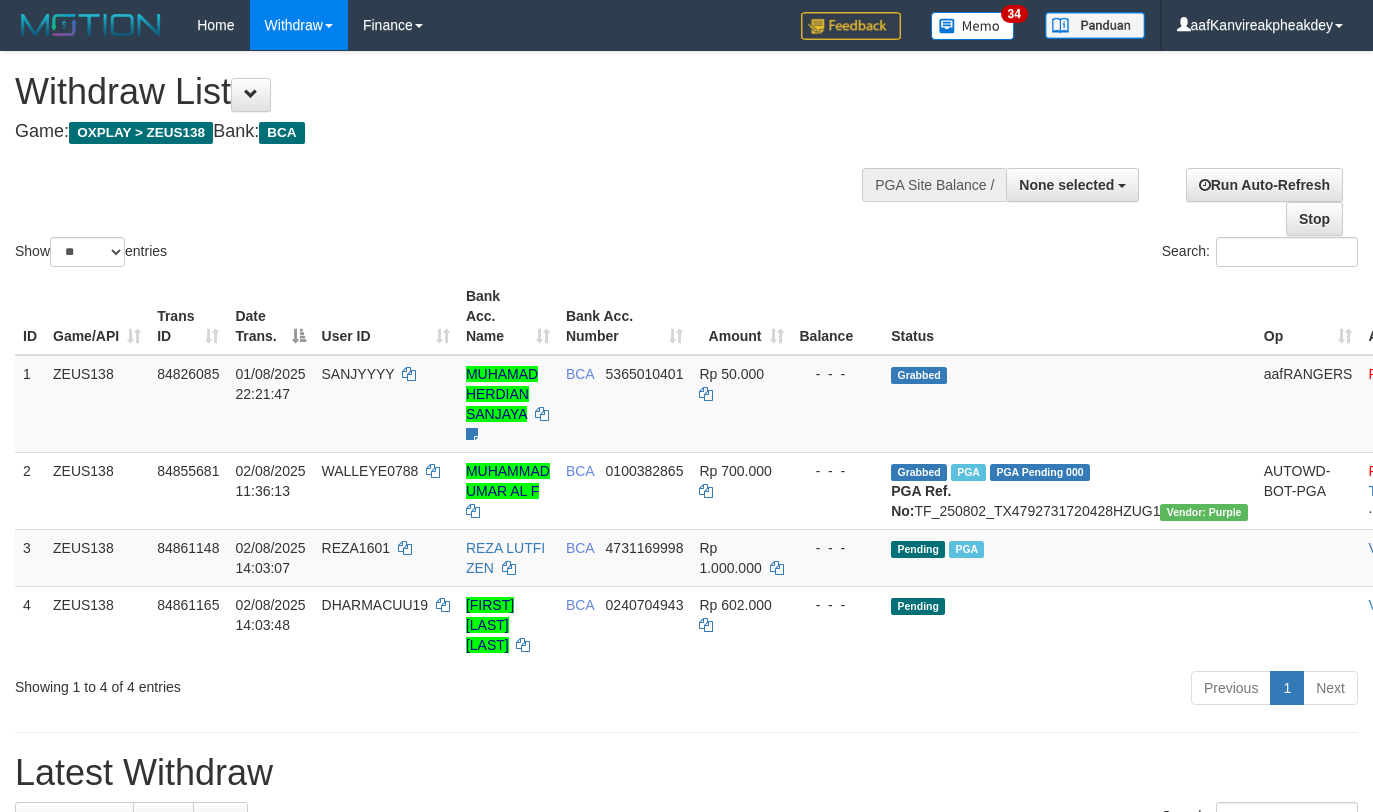 select 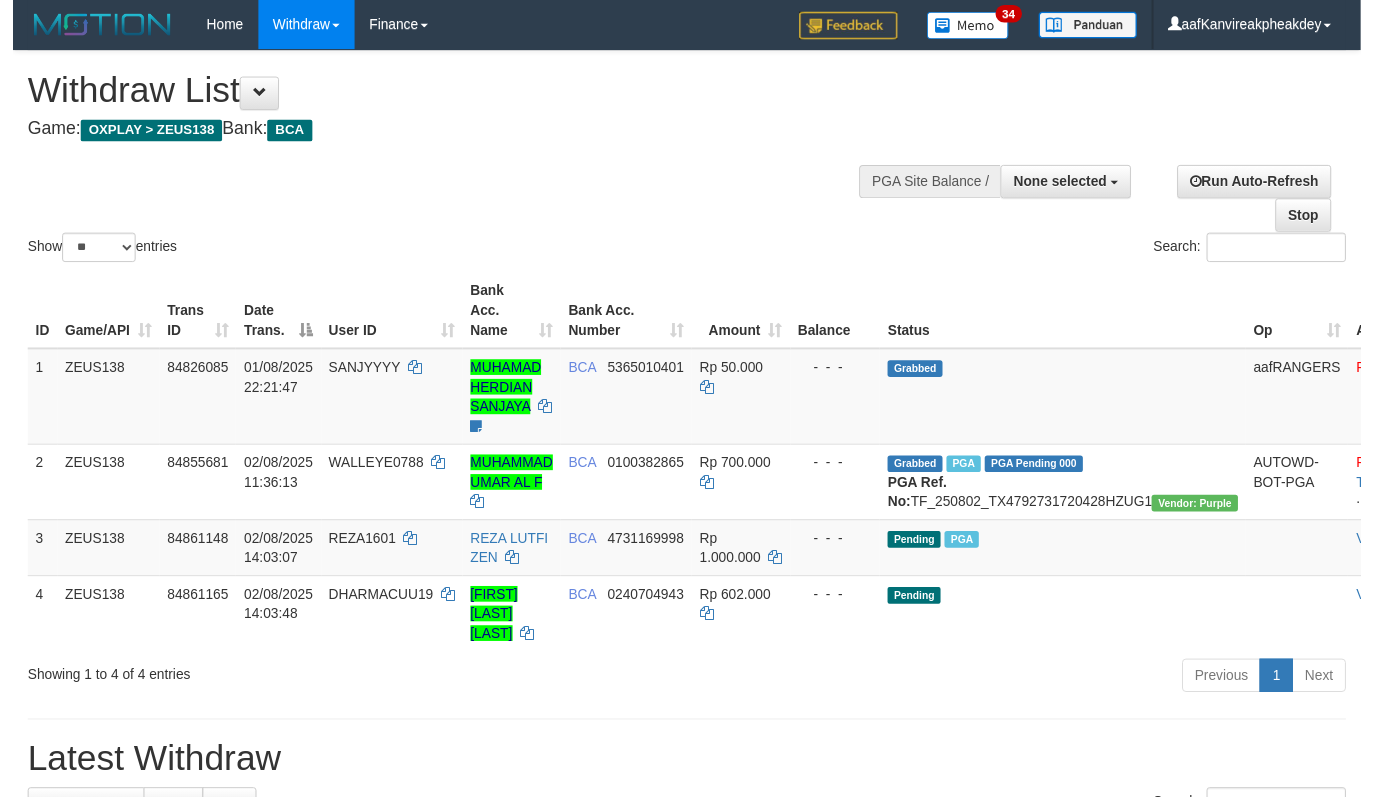 scroll, scrollTop: 0, scrollLeft: 0, axis: both 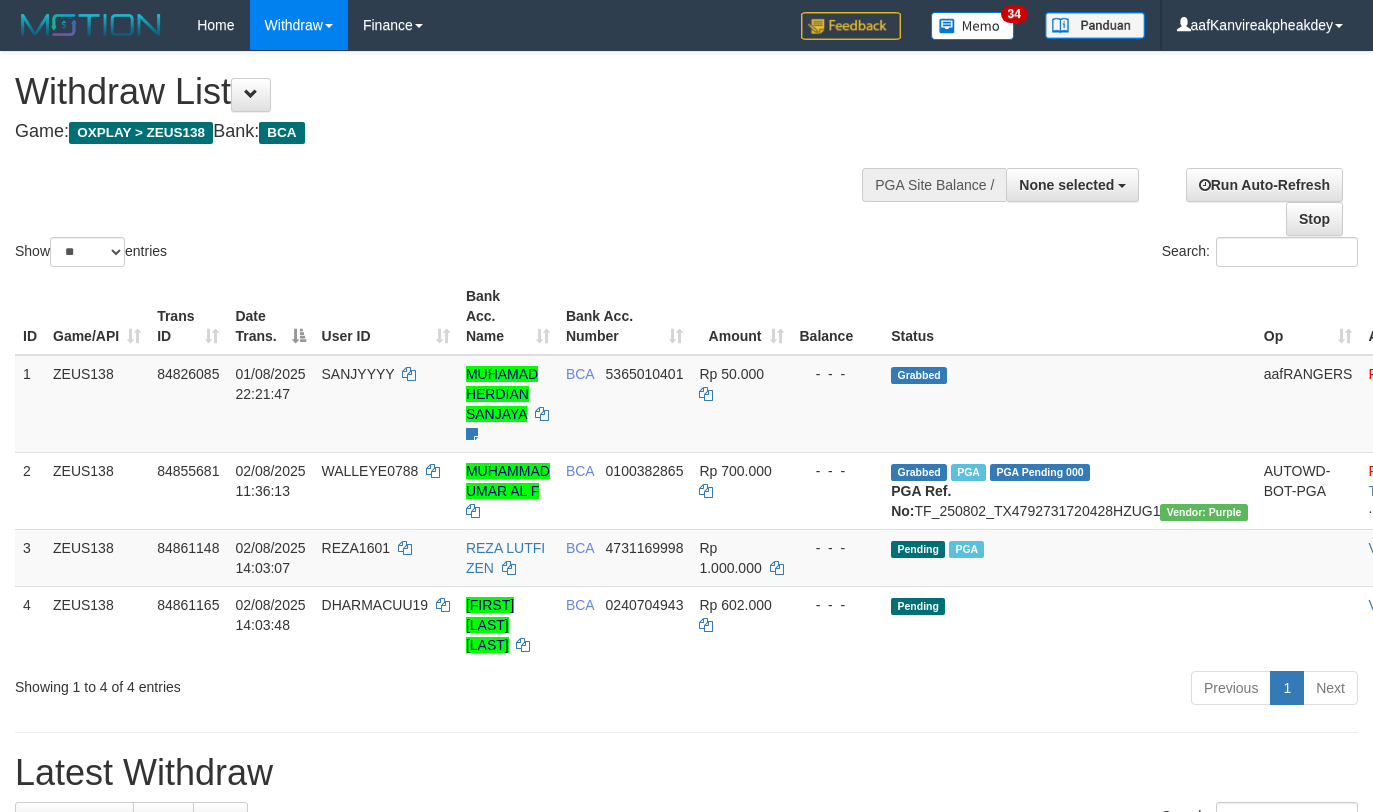 select 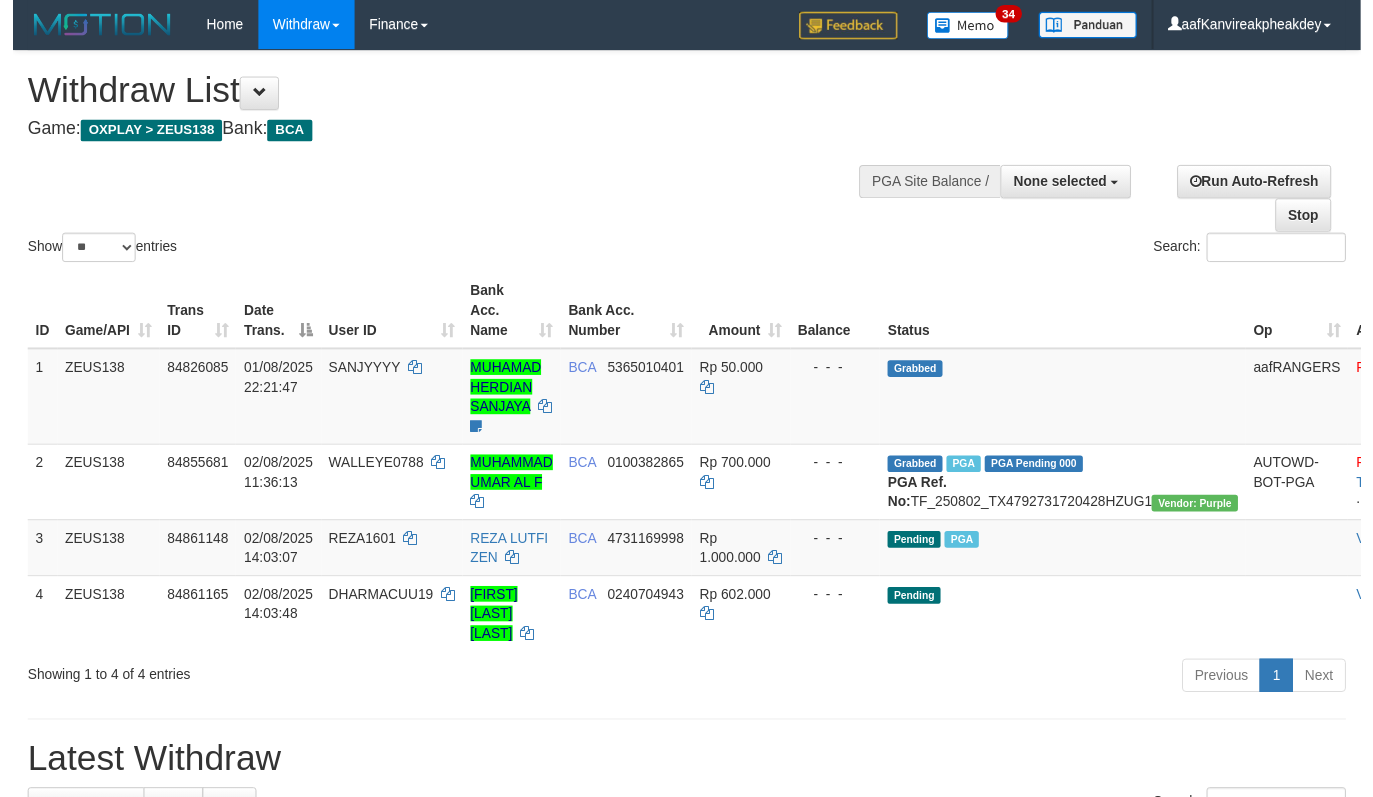 scroll, scrollTop: 0, scrollLeft: 0, axis: both 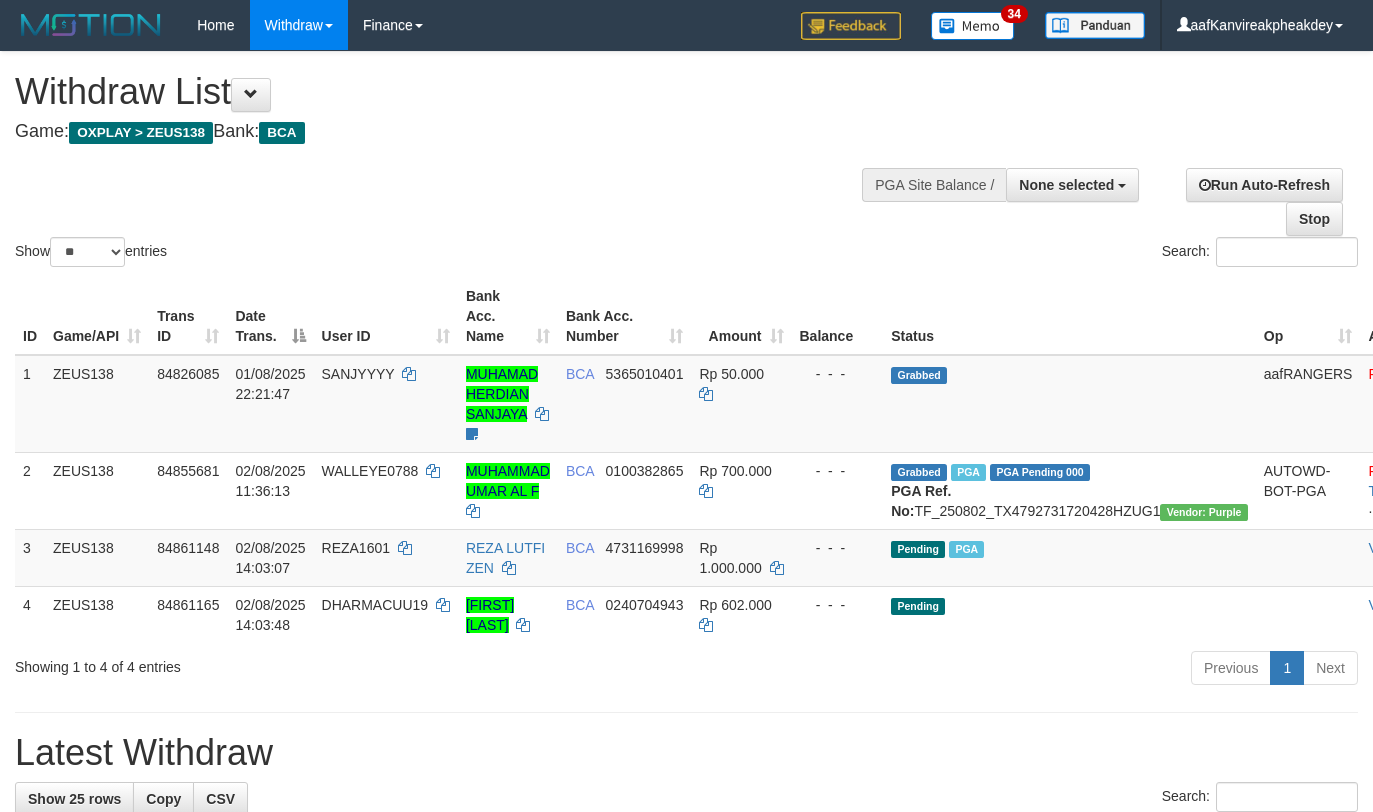 select 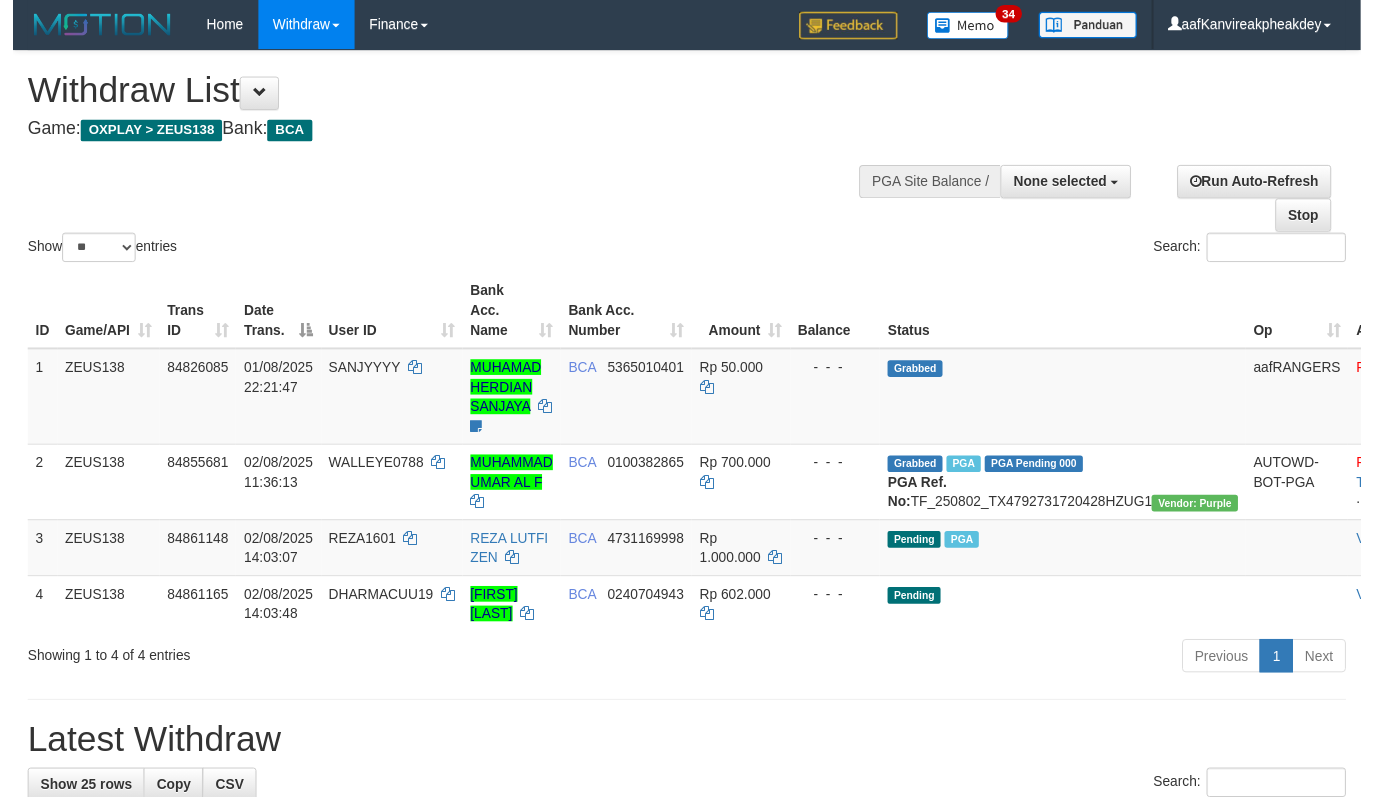 scroll, scrollTop: 0, scrollLeft: 0, axis: both 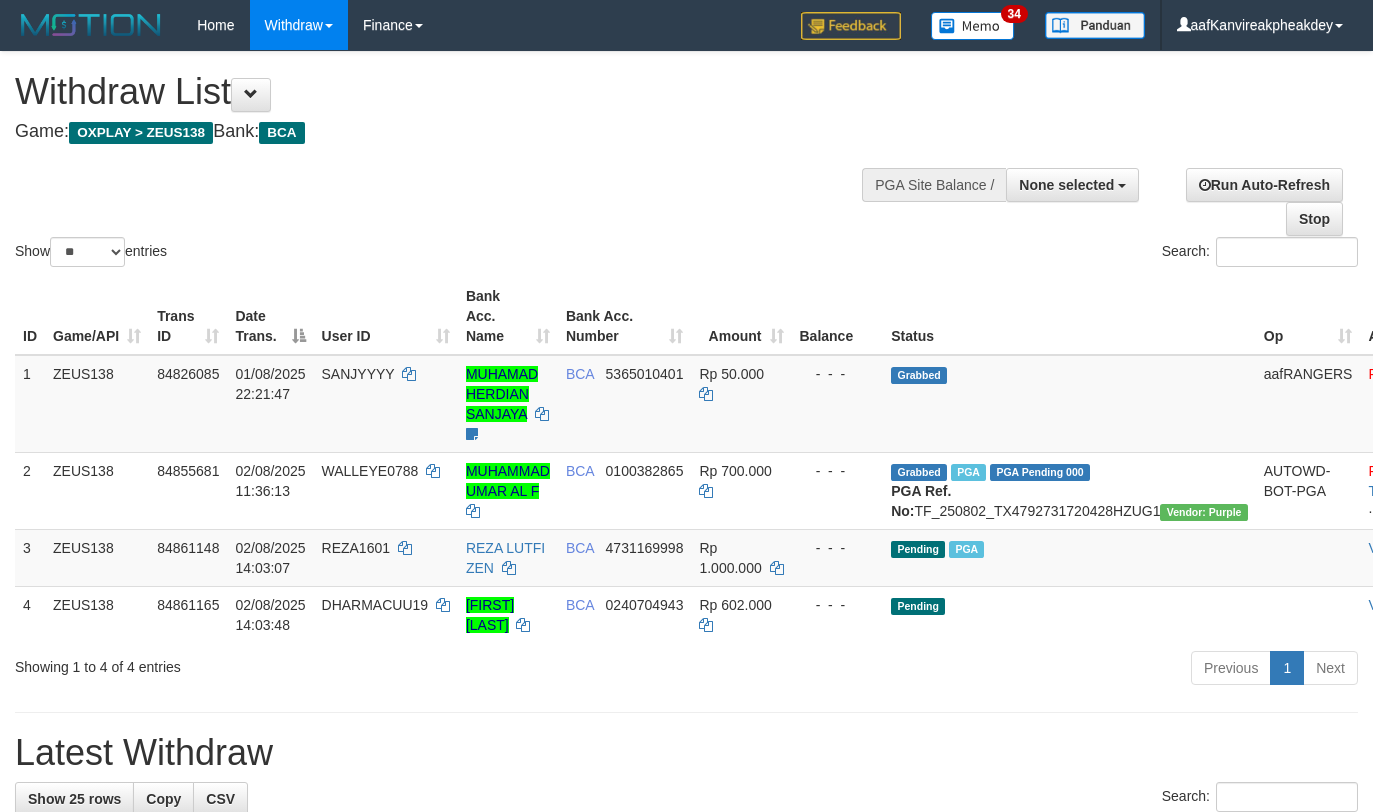 select 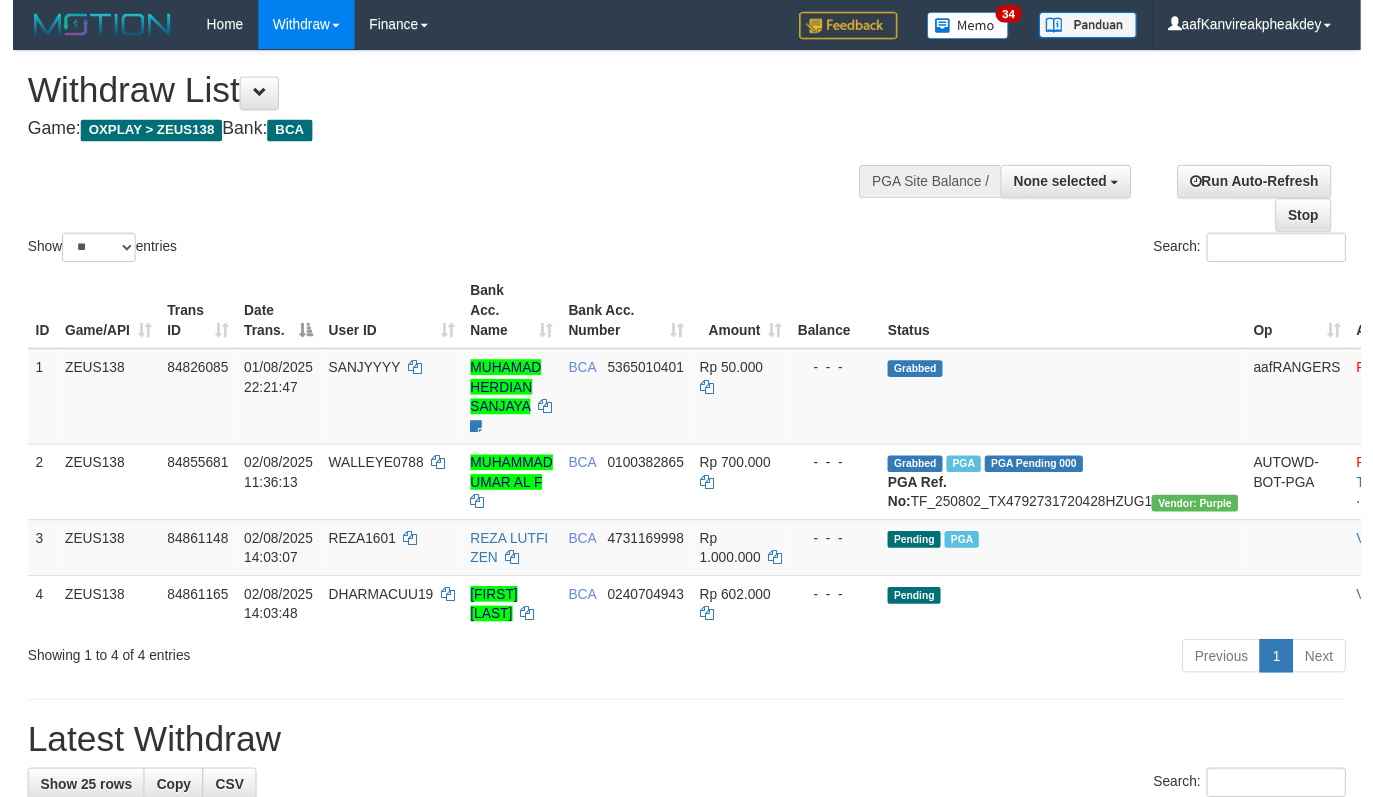 scroll, scrollTop: 0, scrollLeft: 0, axis: both 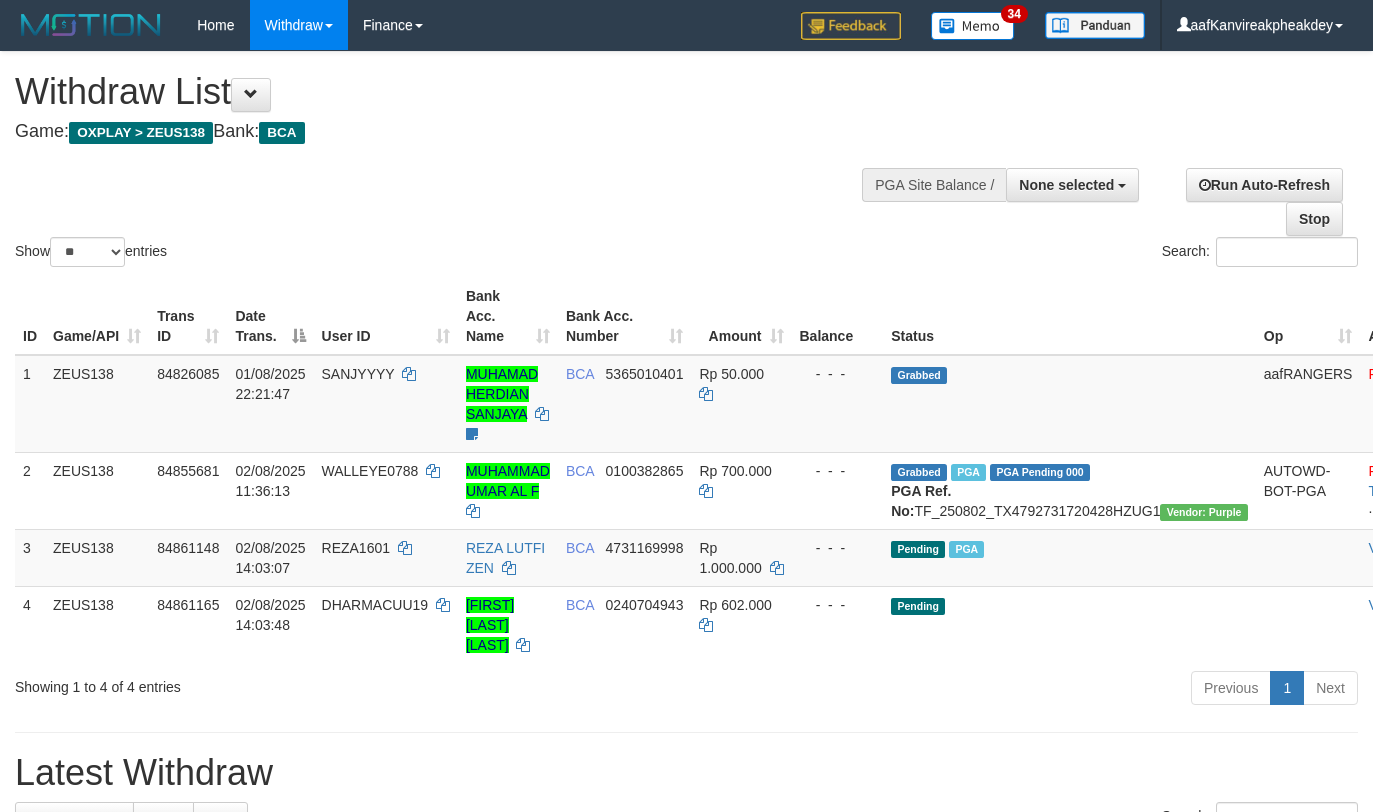 select 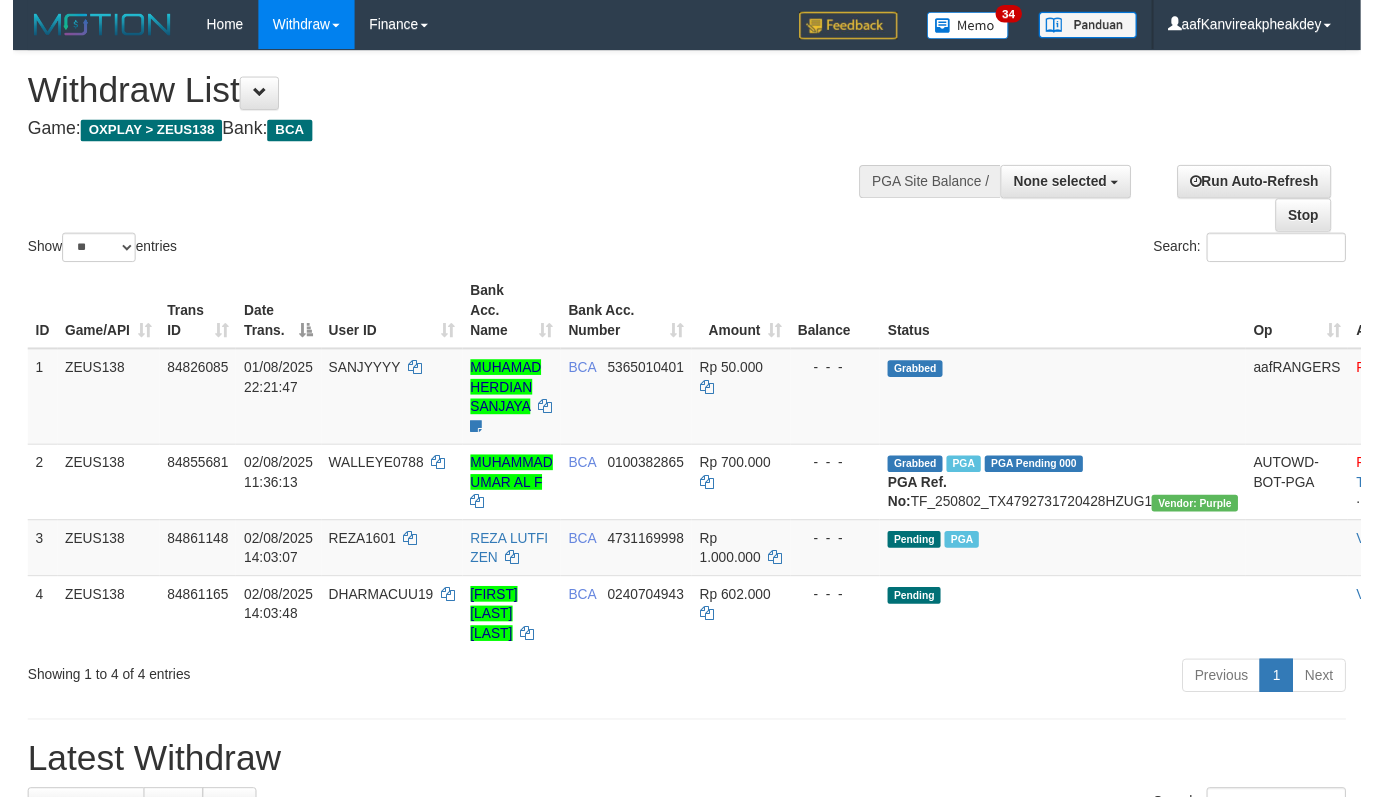 scroll, scrollTop: 0, scrollLeft: 0, axis: both 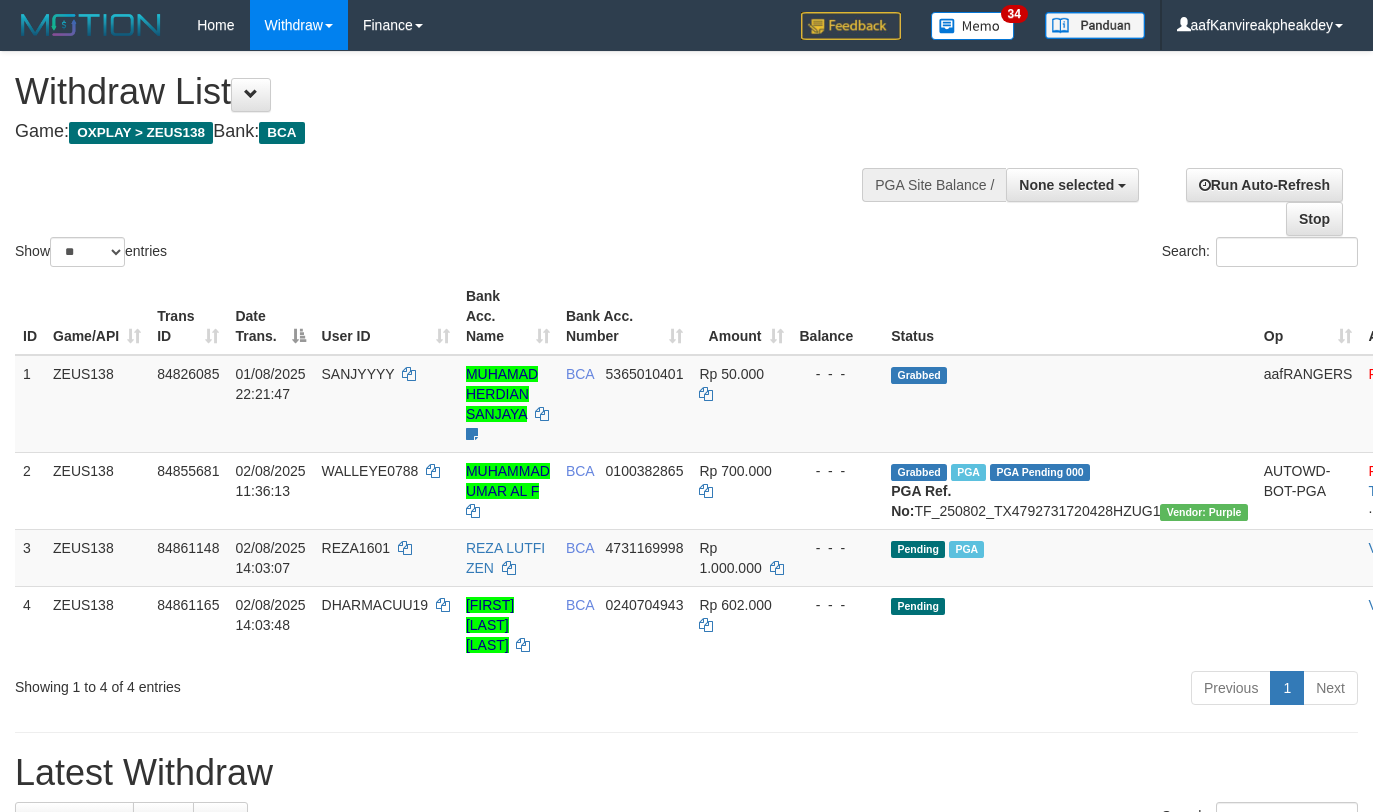 select 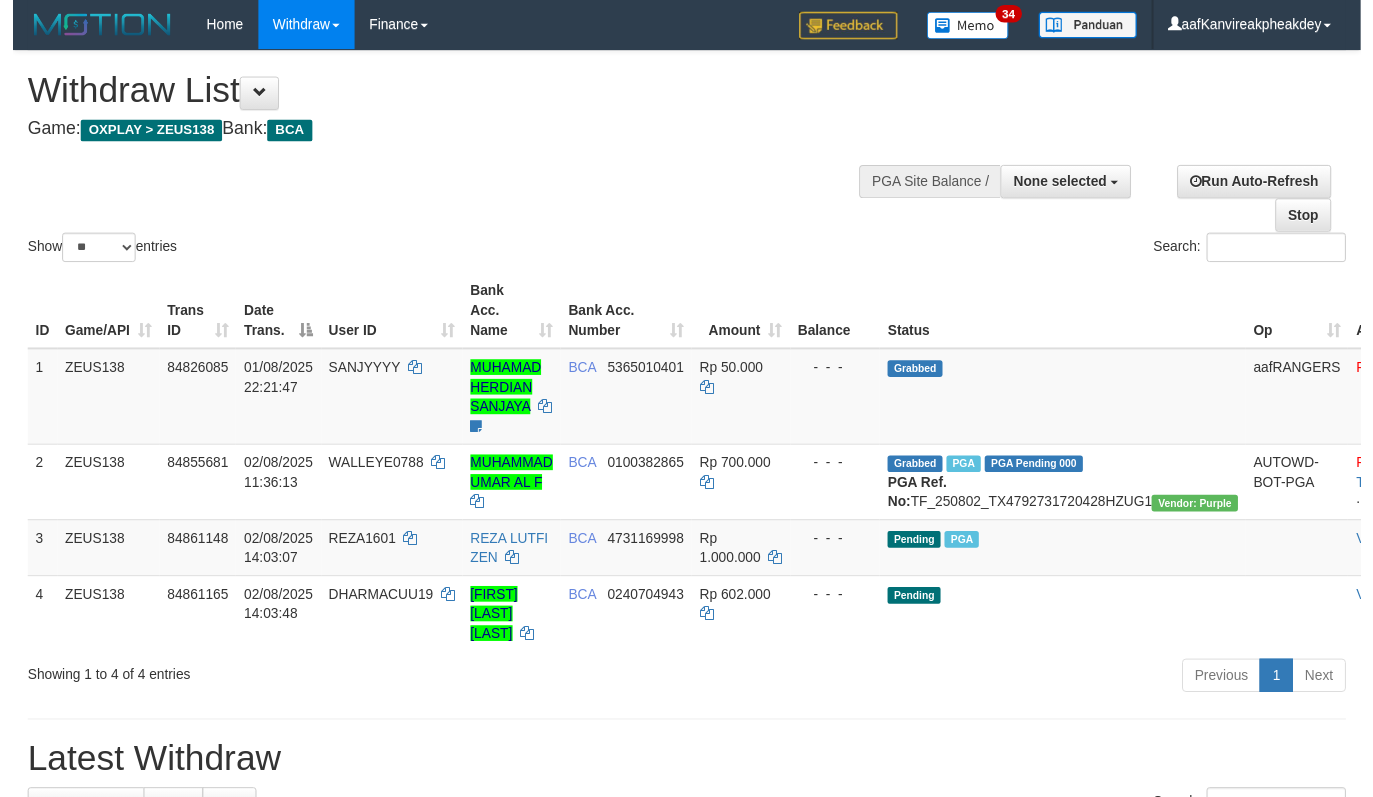 scroll, scrollTop: 0, scrollLeft: 0, axis: both 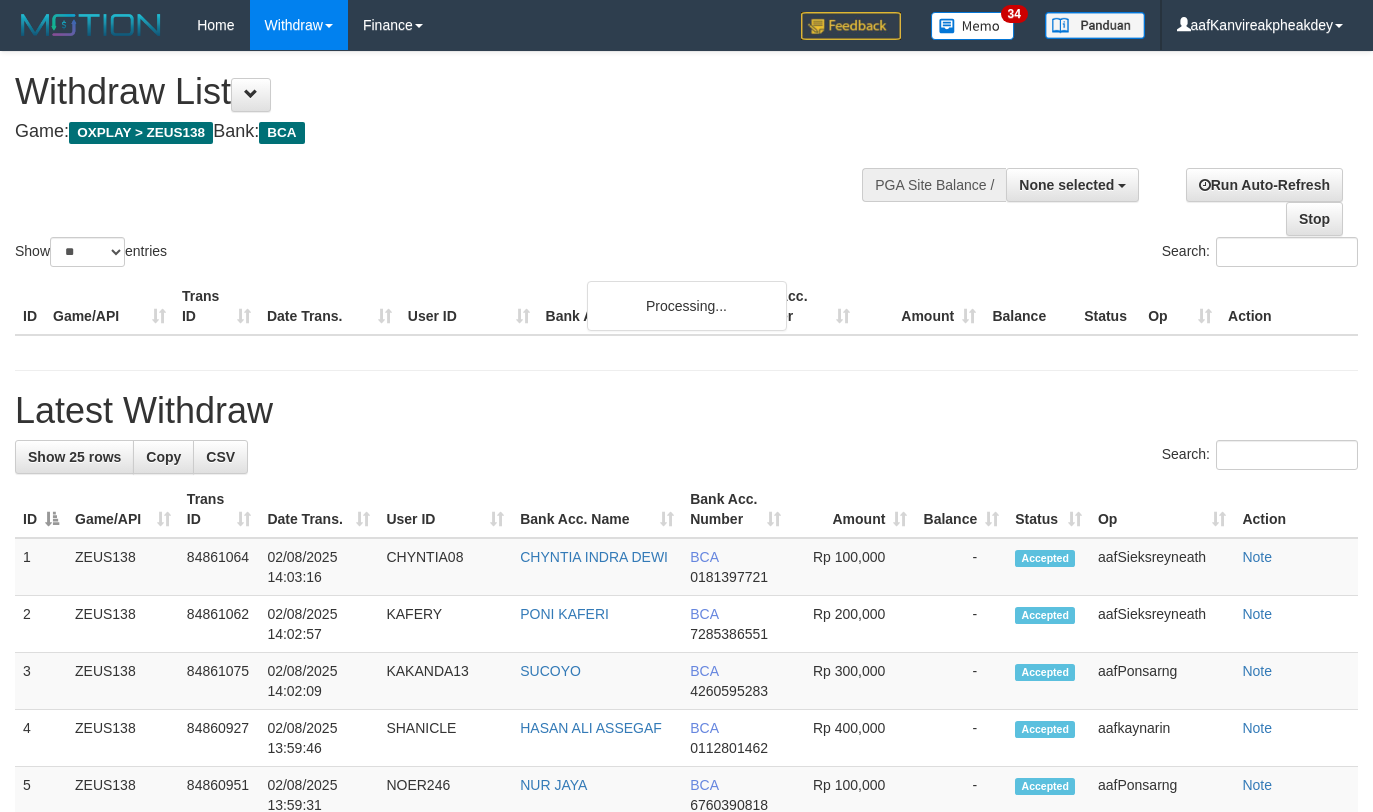 select 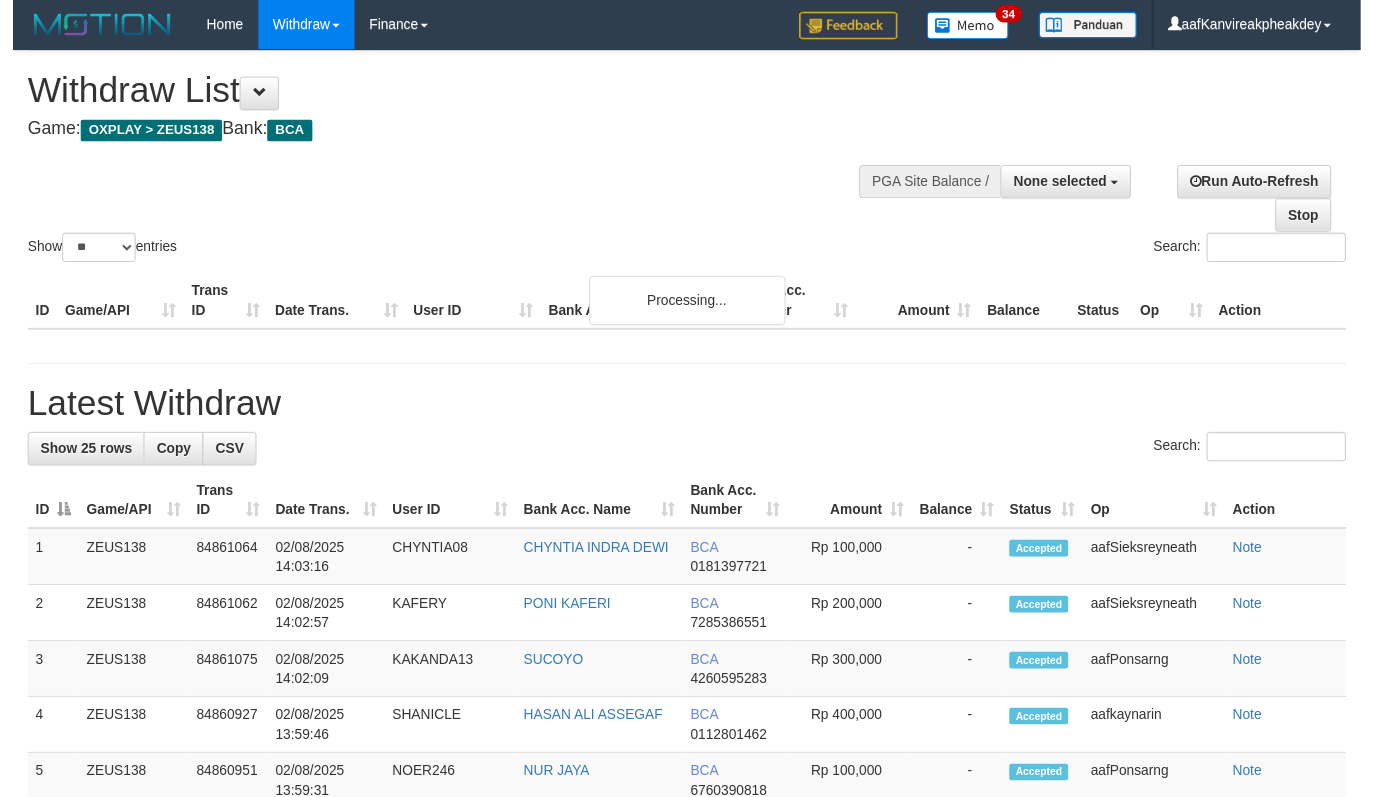 scroll, scrollTop: 0, scrollLeft: 0, axis: both 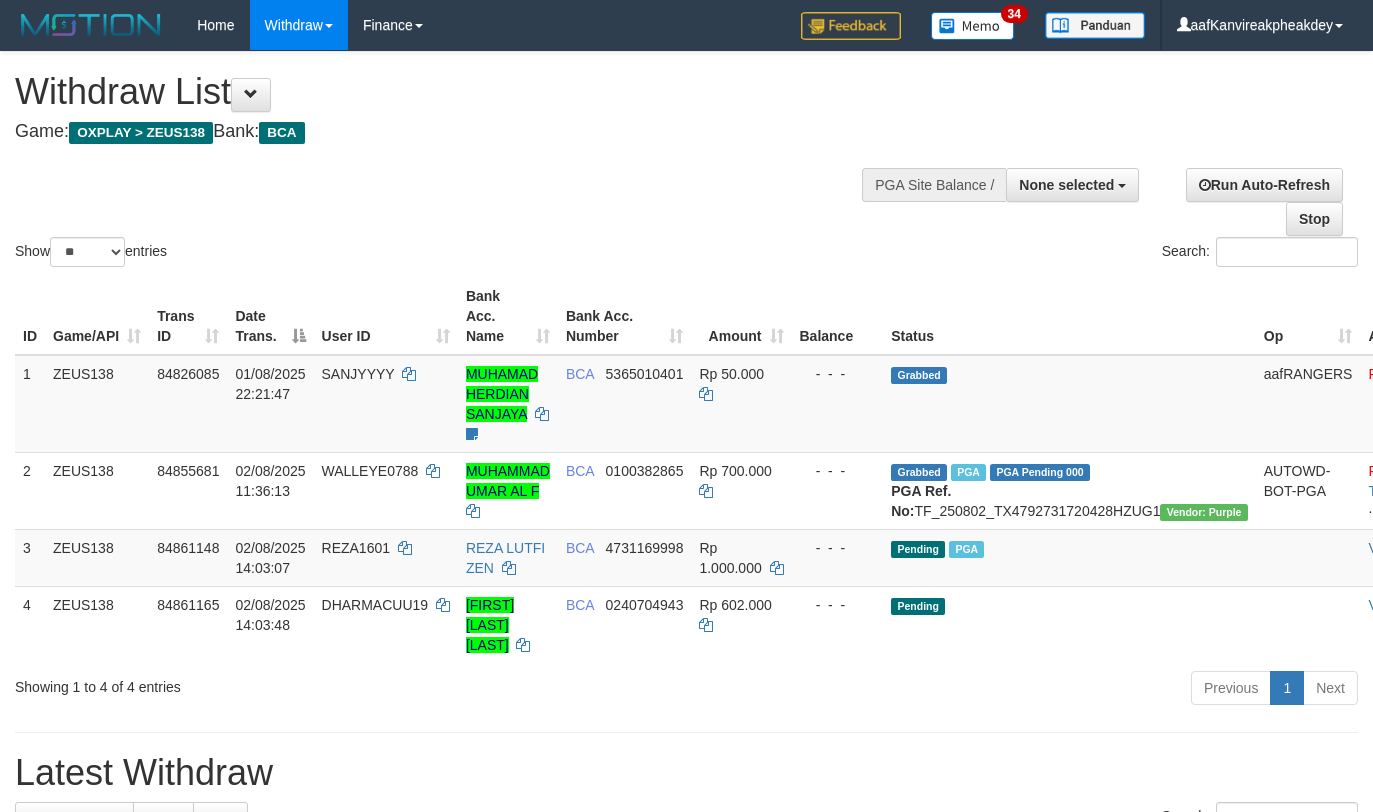 select 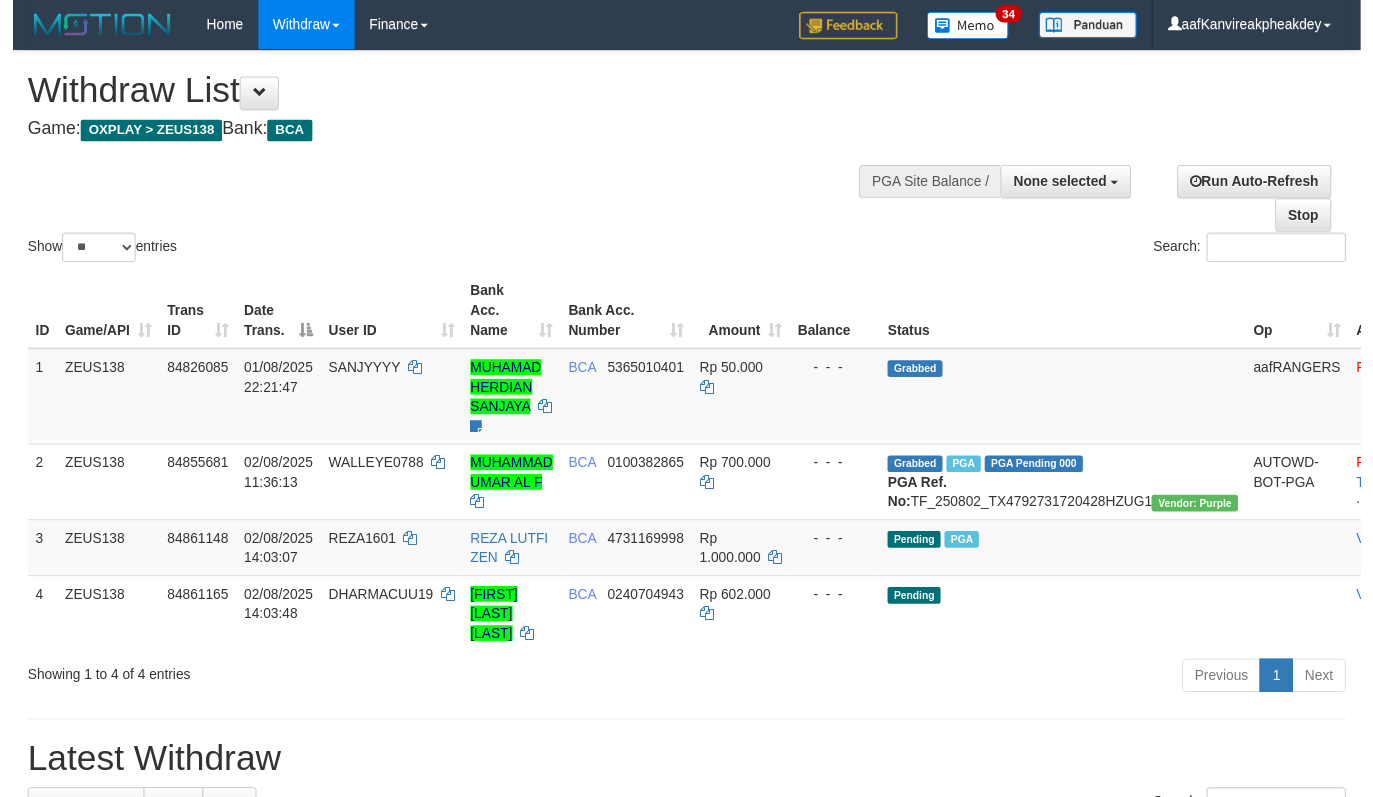 scroll, scrollTop: 0, scrollLeft: 0, axis: both 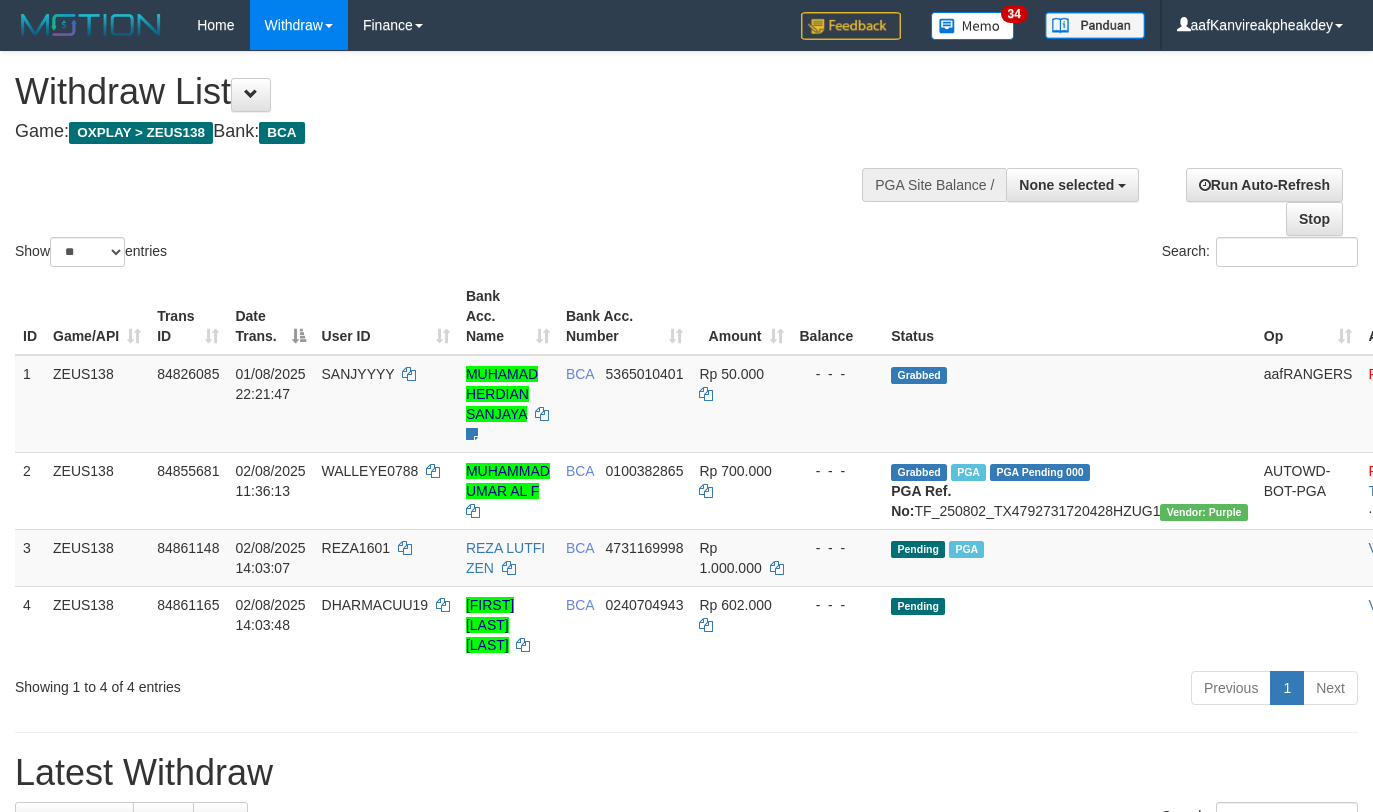 select 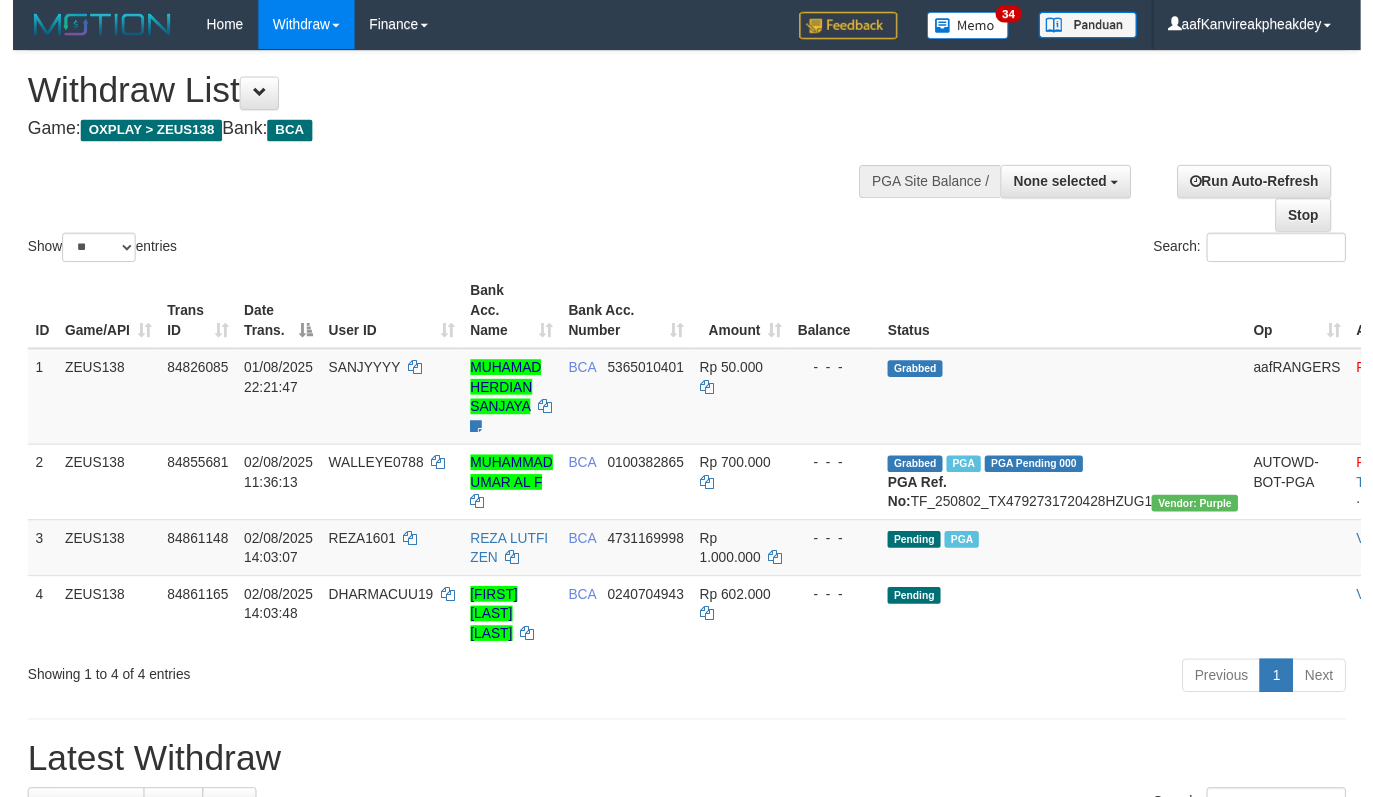 scroll, scrollTop: 0, scrollLeft: 0, axis: both 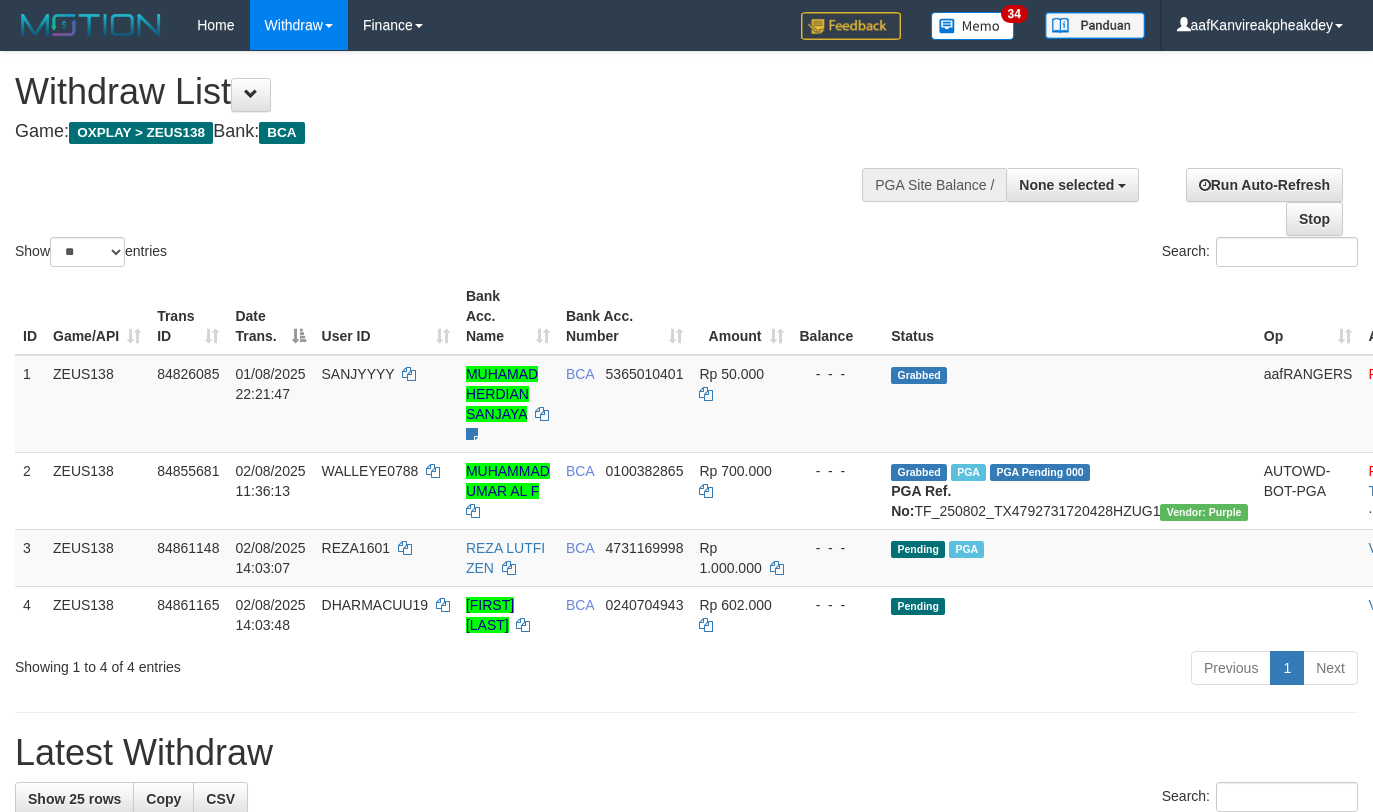 select 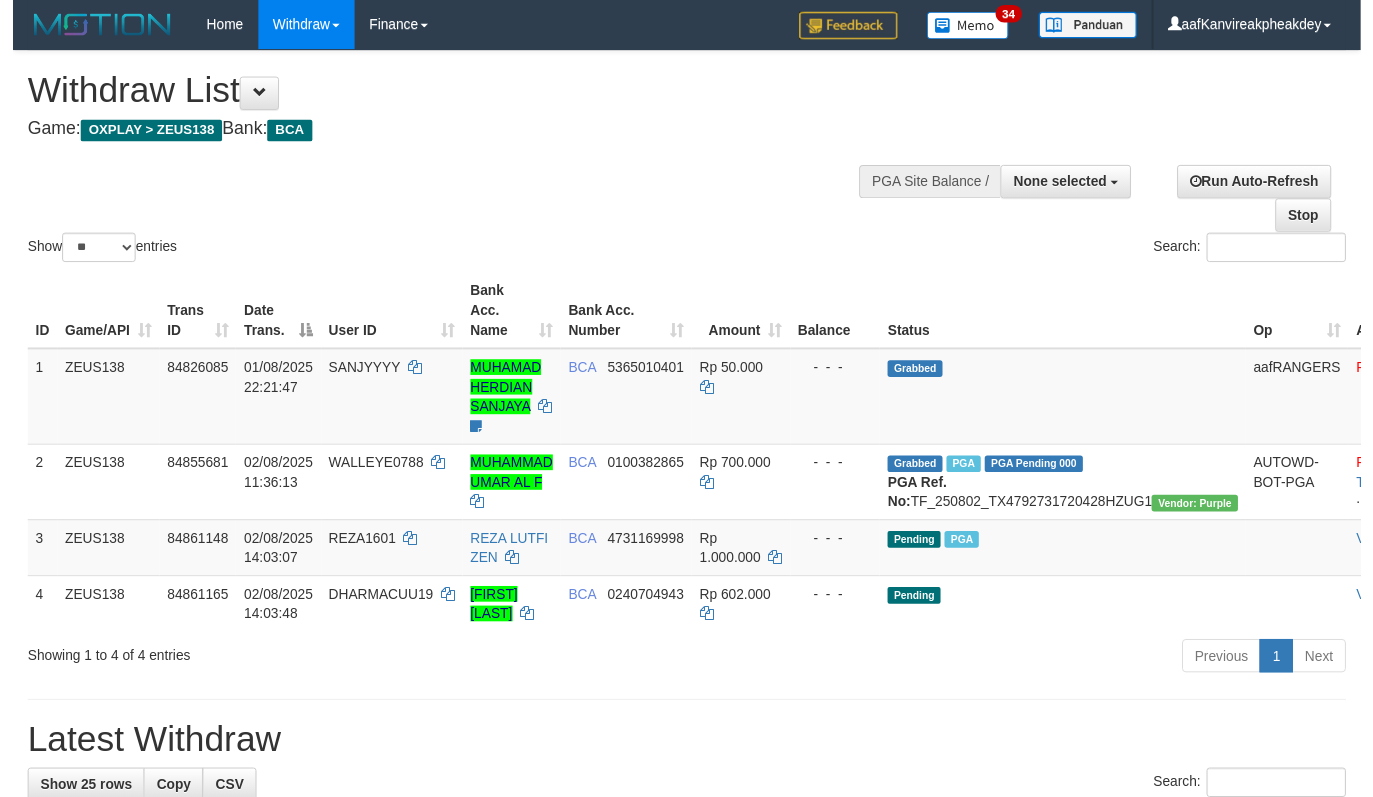 scroll, scrollTop: 0, scrollLeft: 0, axis: both 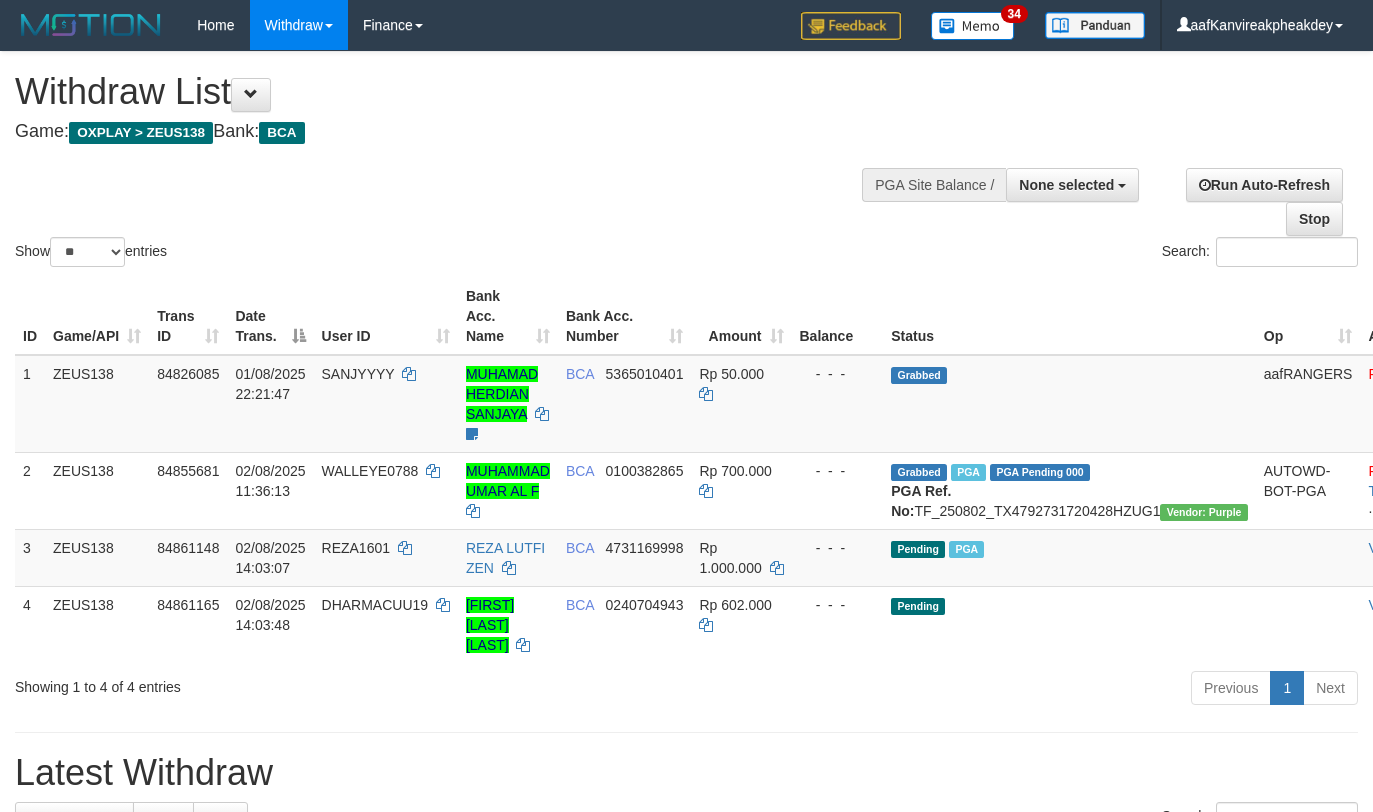 select 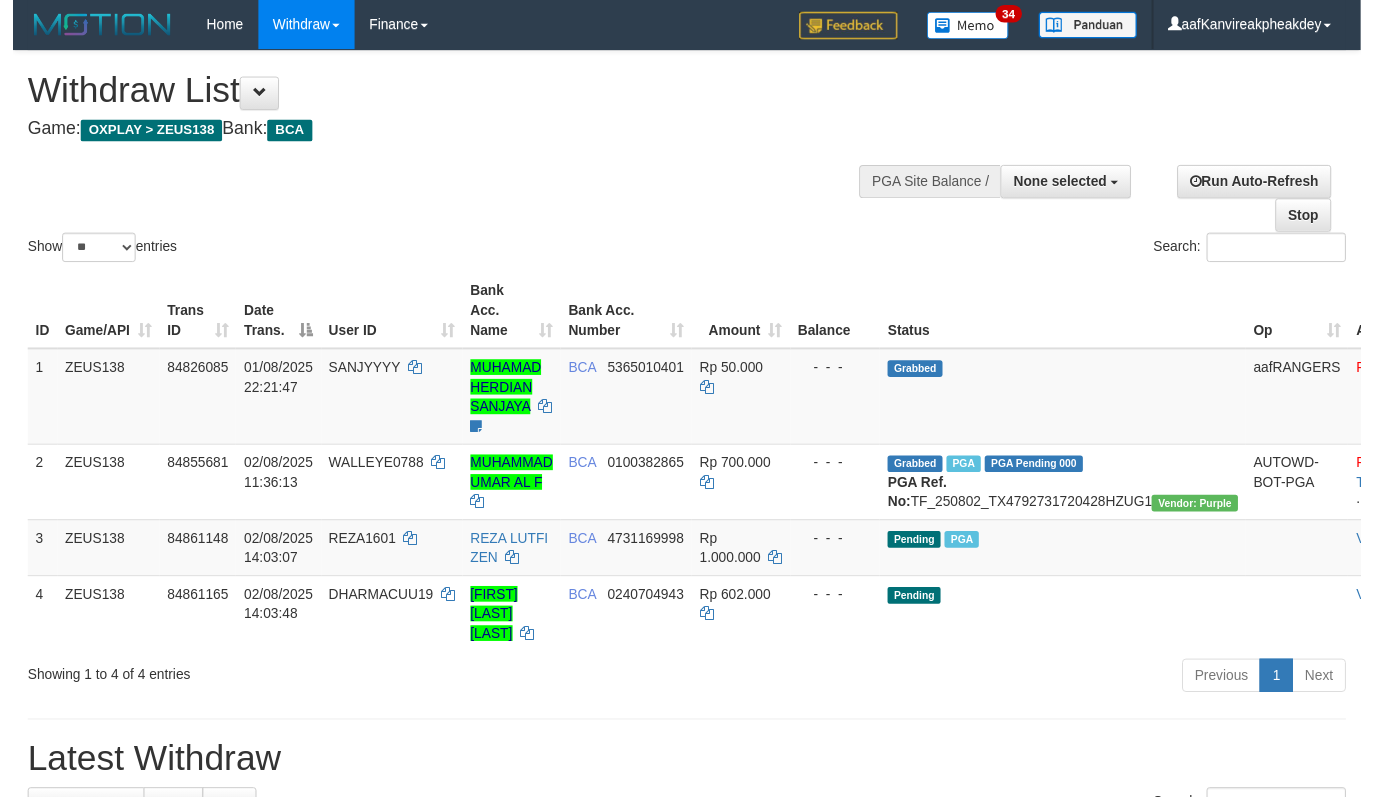 scroll, scrollTop: 0, scrollLeft: 0, axis: both 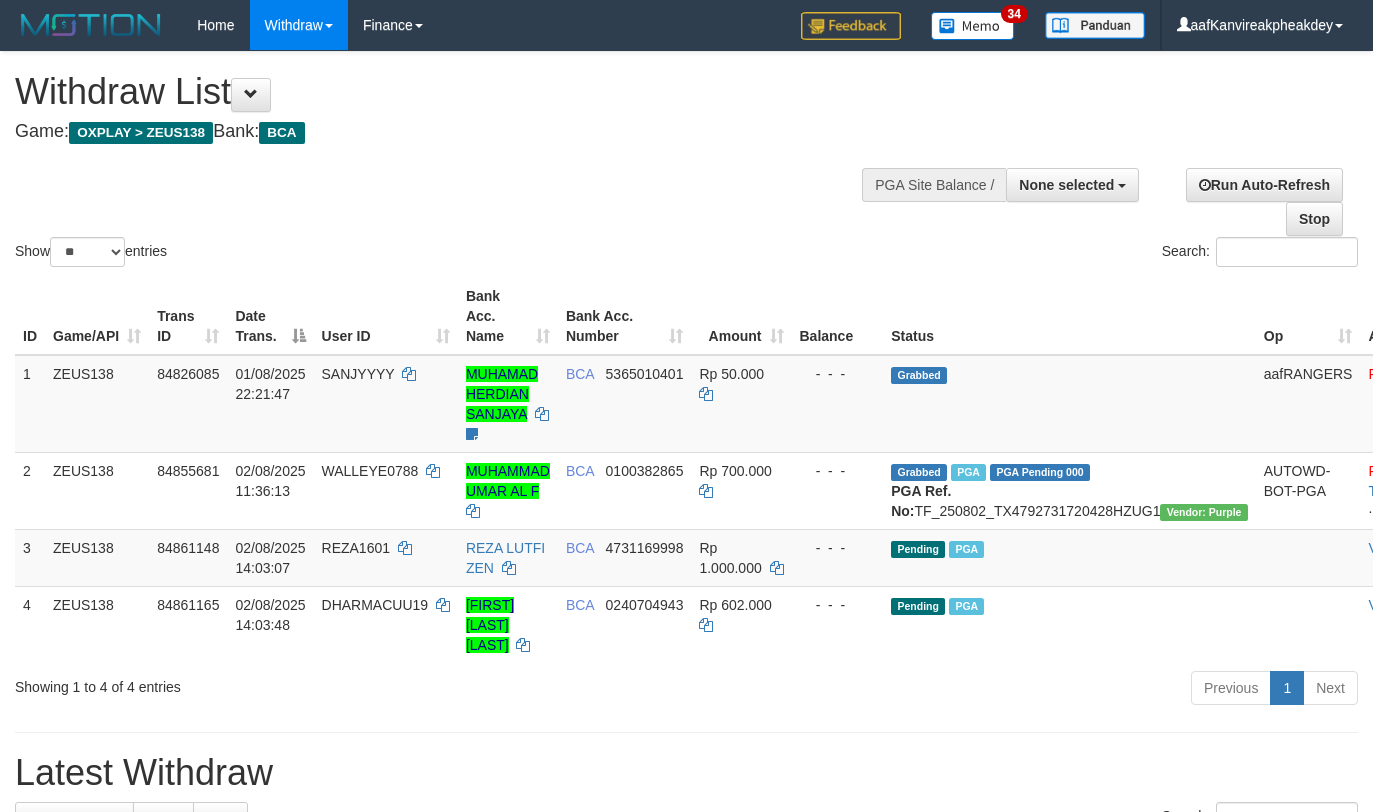 select 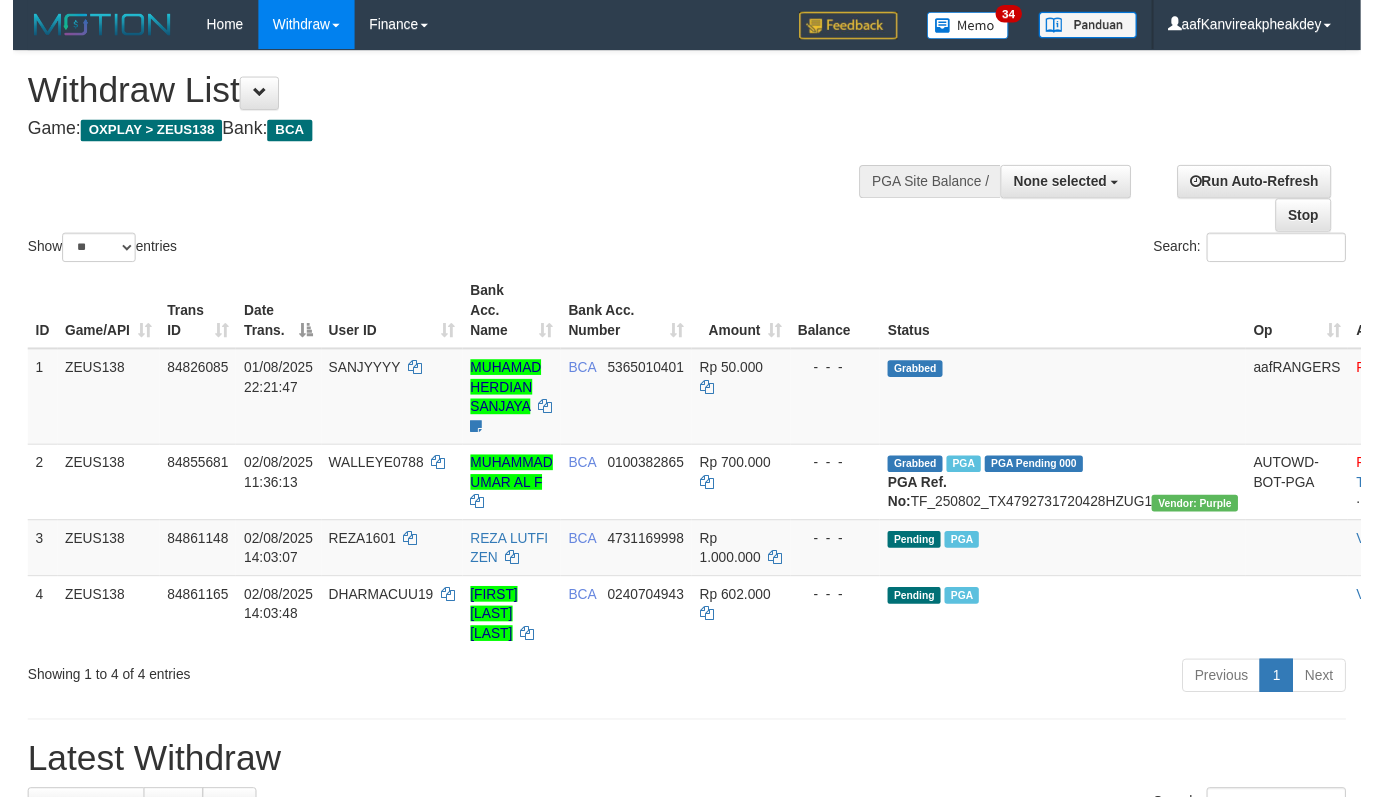 scroll, scrollTop: 0, scrollLeft: 0, axis: both 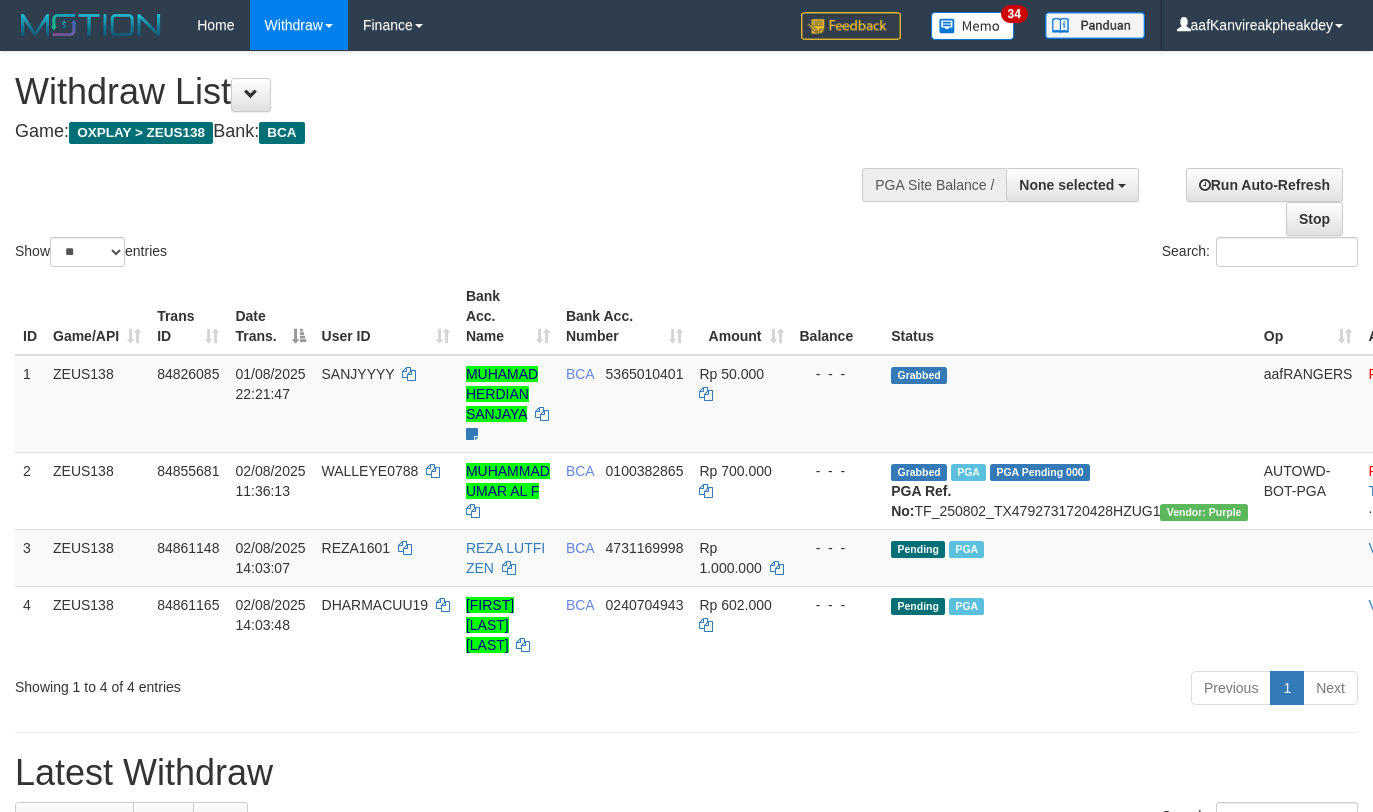 select 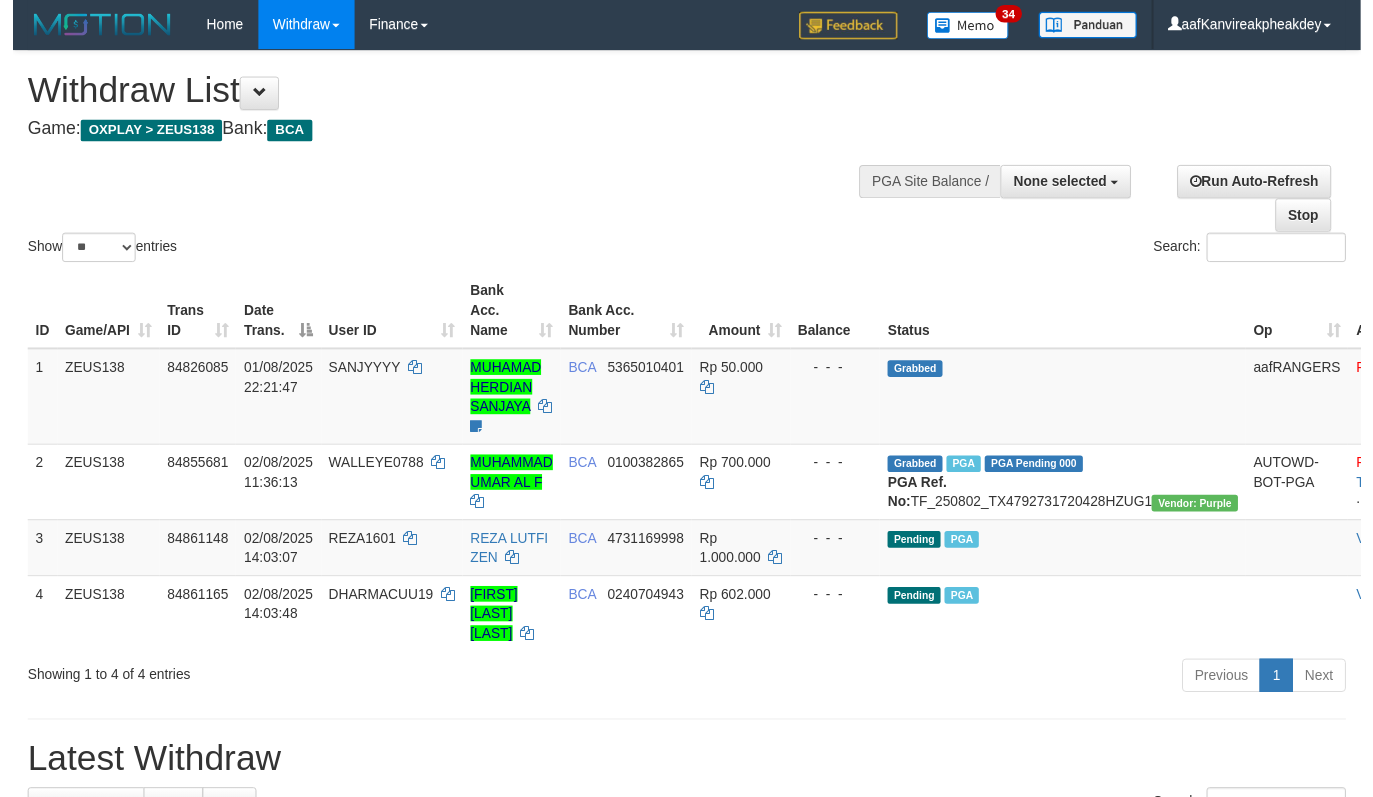 scroll, scrollTop: 0, scrollLeft: 0, axis: both 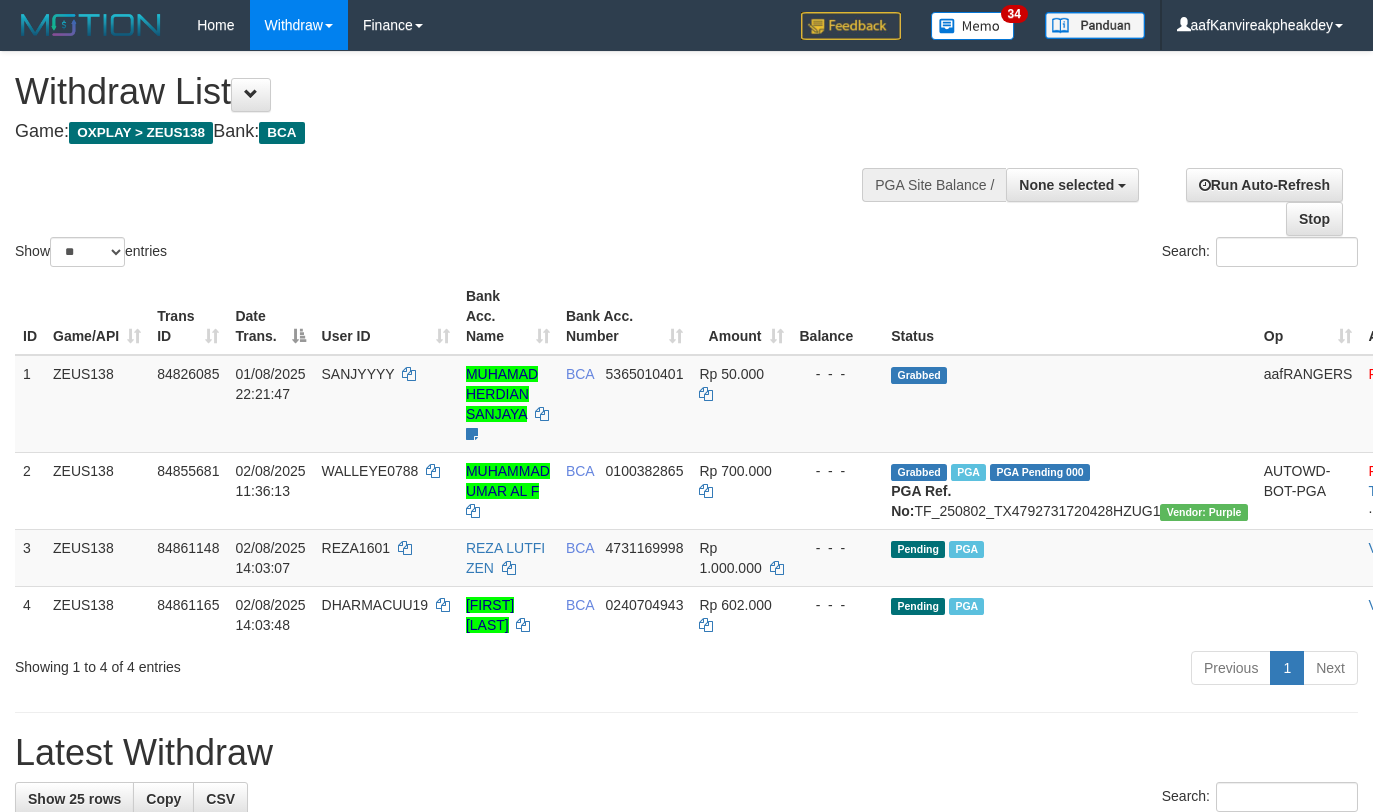 select 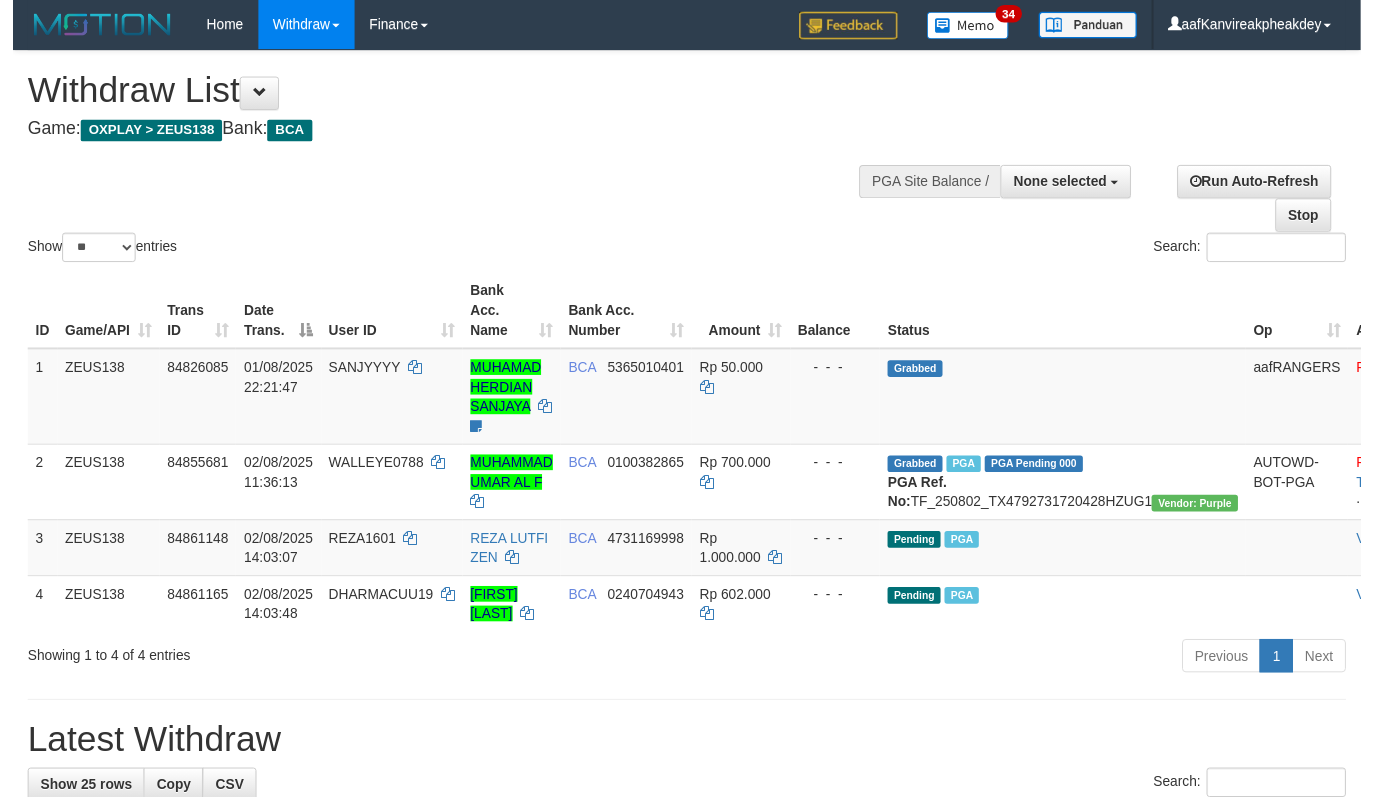 scroll, scrollTop: 0, scrollLeft: 0, axis: both 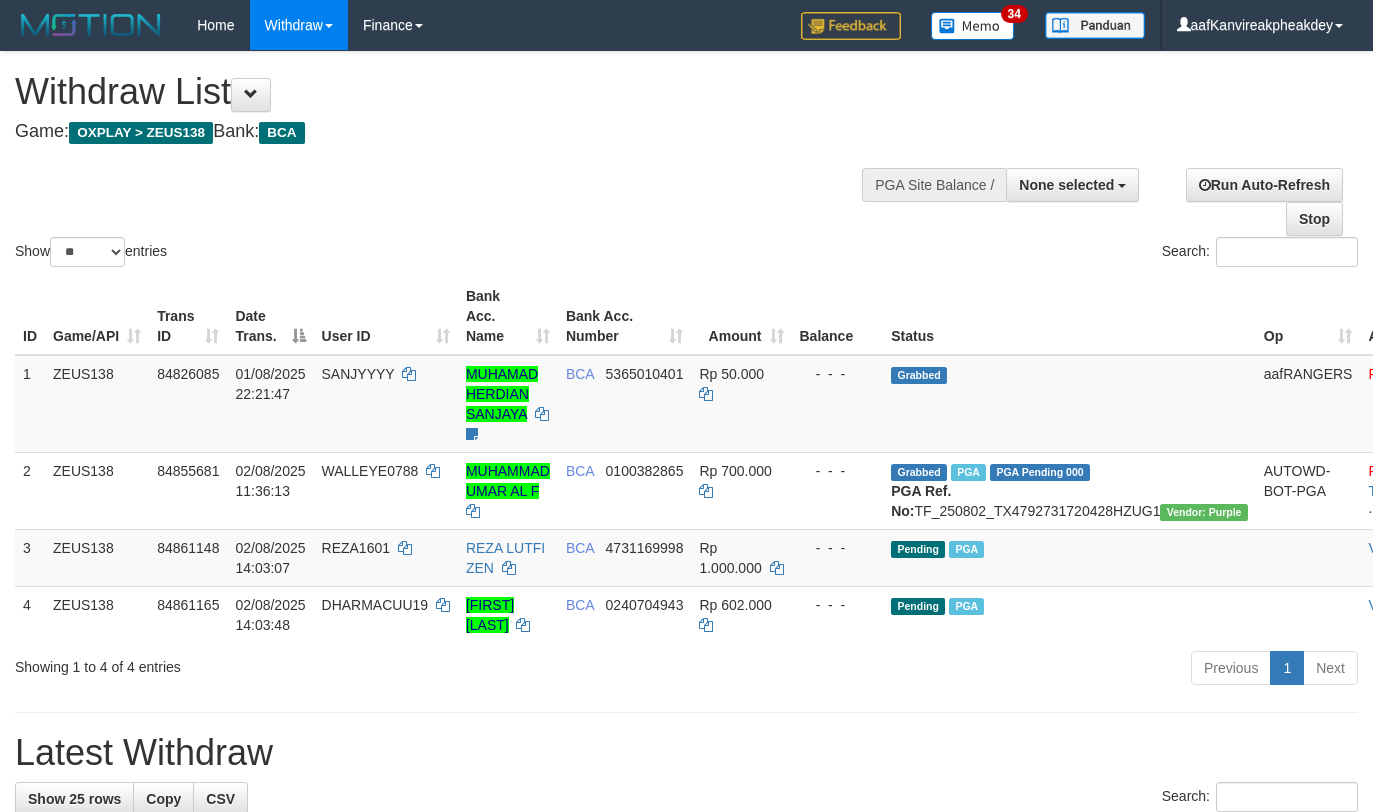 select 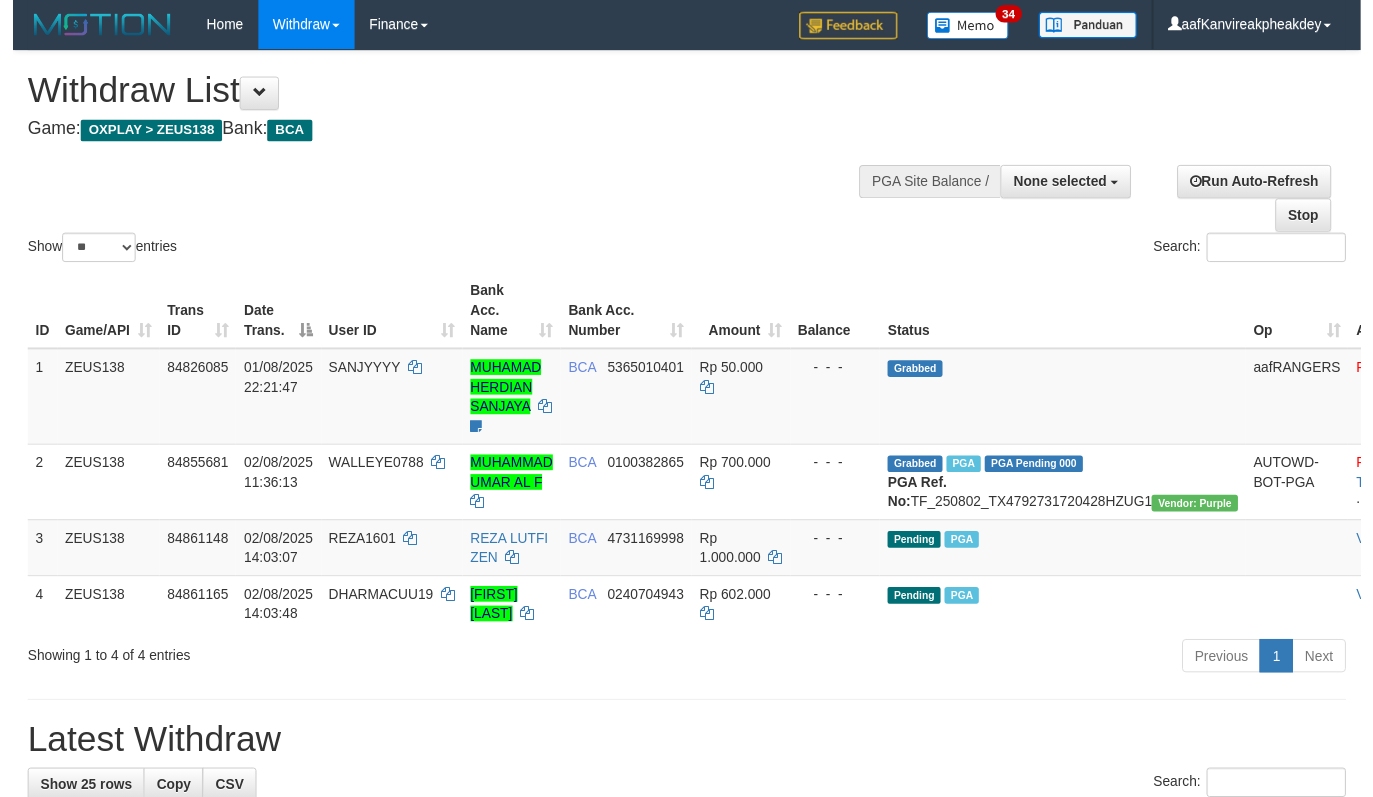 scroll, scrollTop: 0, scrollLeft: 0, axis: both 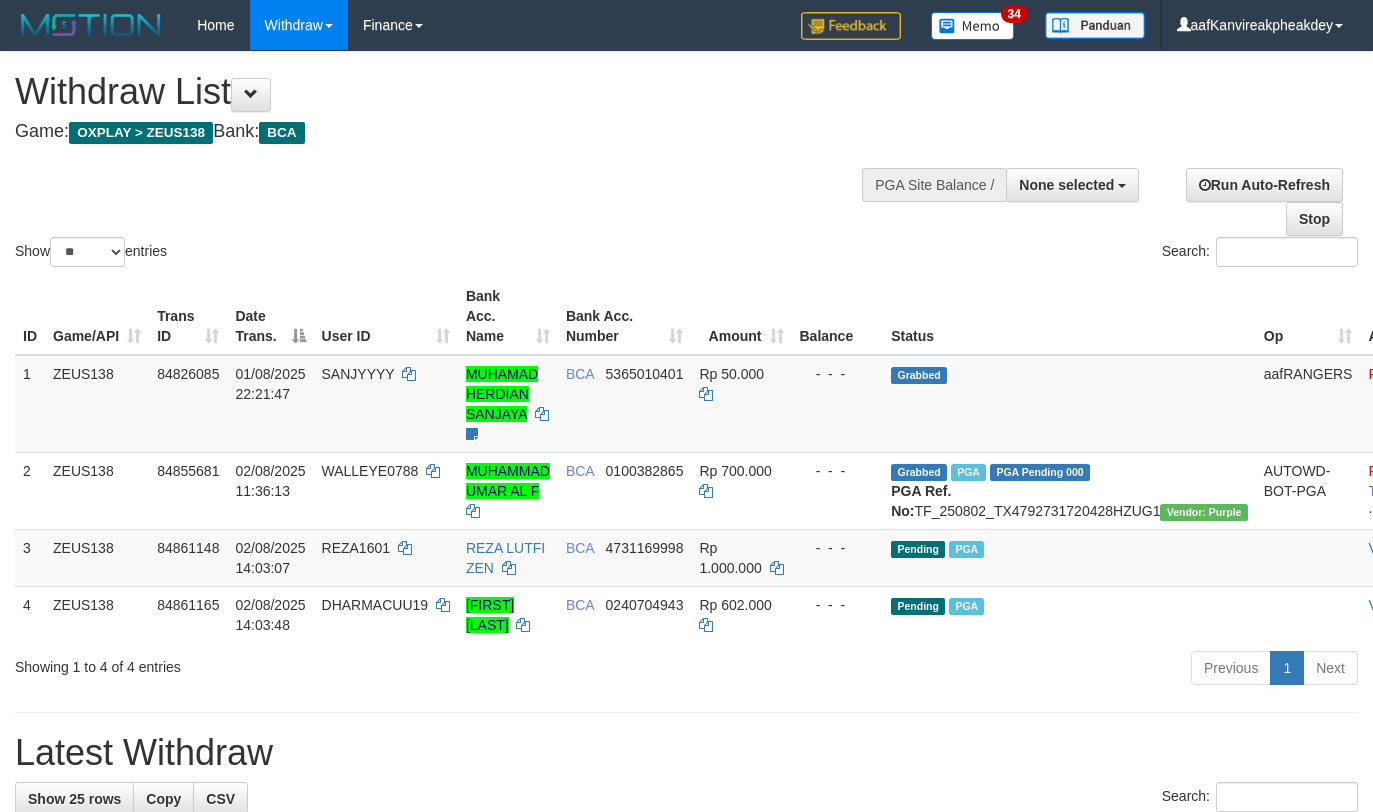 select 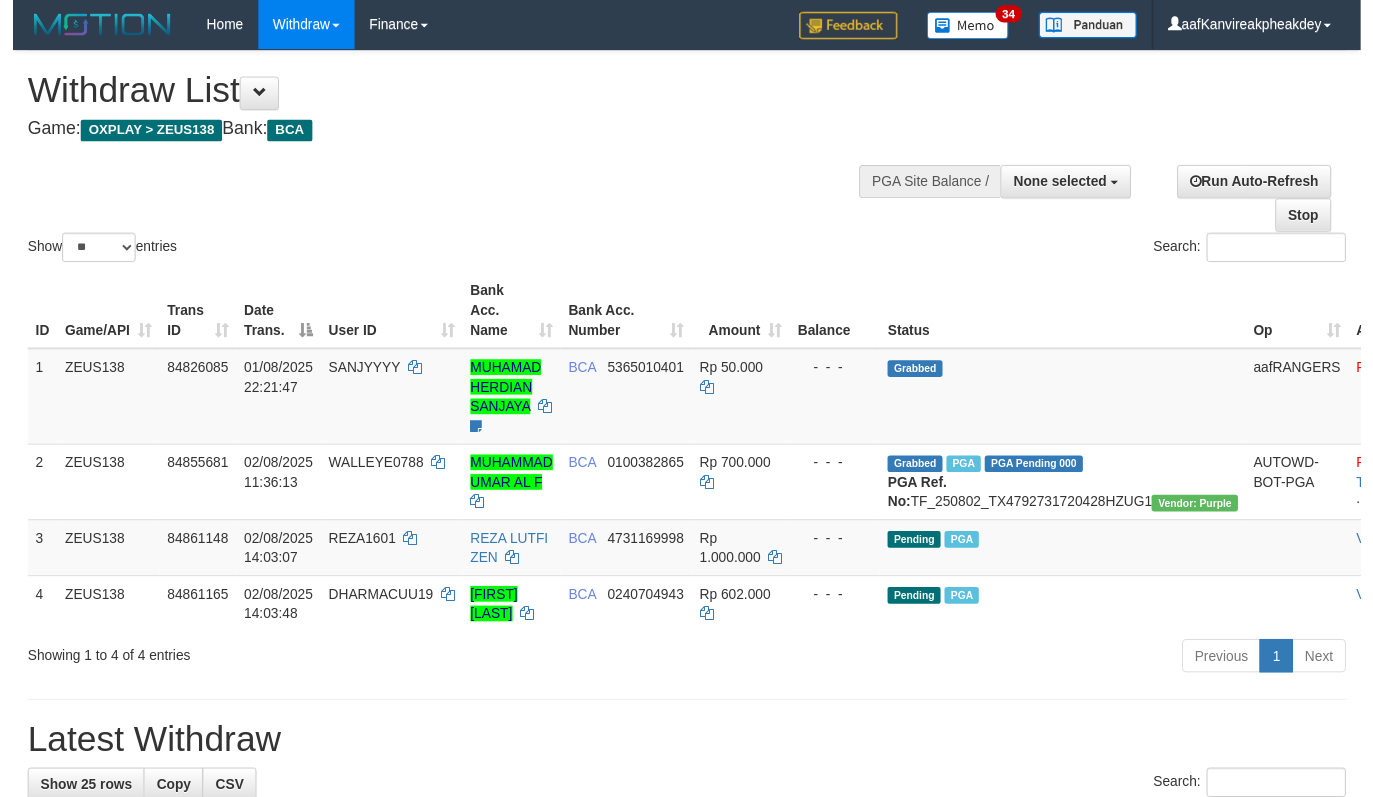 scroll, scrollTop: 0, scrollLeft: 0, axis: both 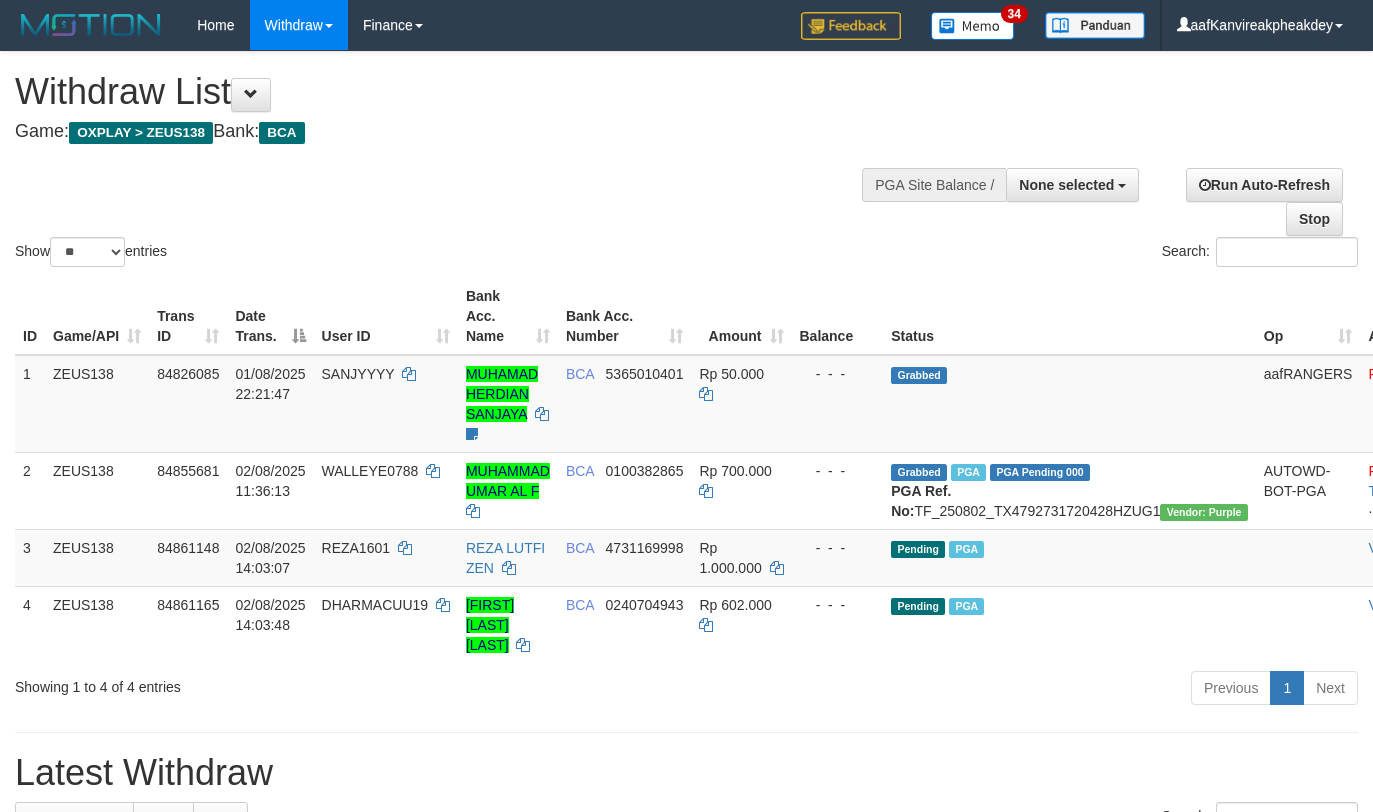 select 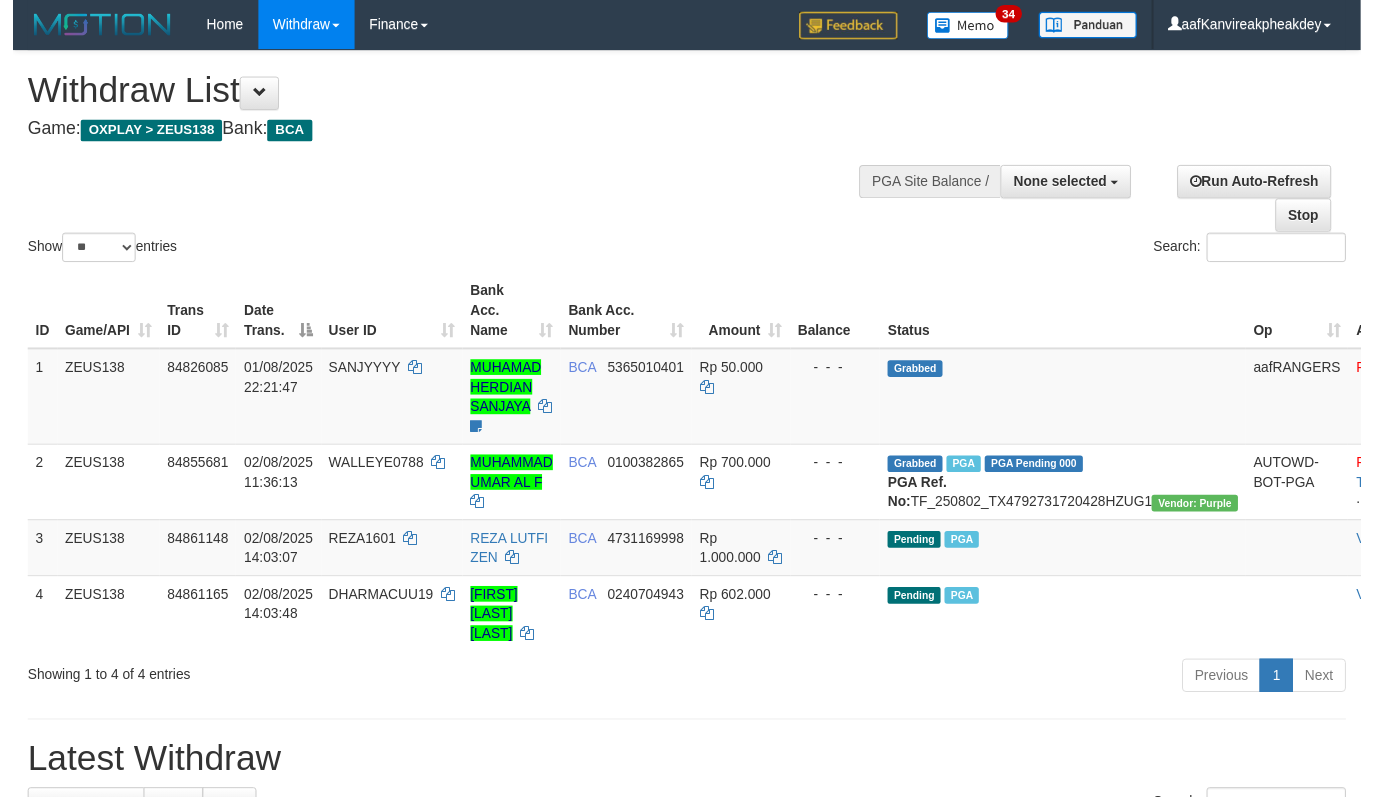 scroll, scrollTop: 0, scrollLeft: 0, axis: both 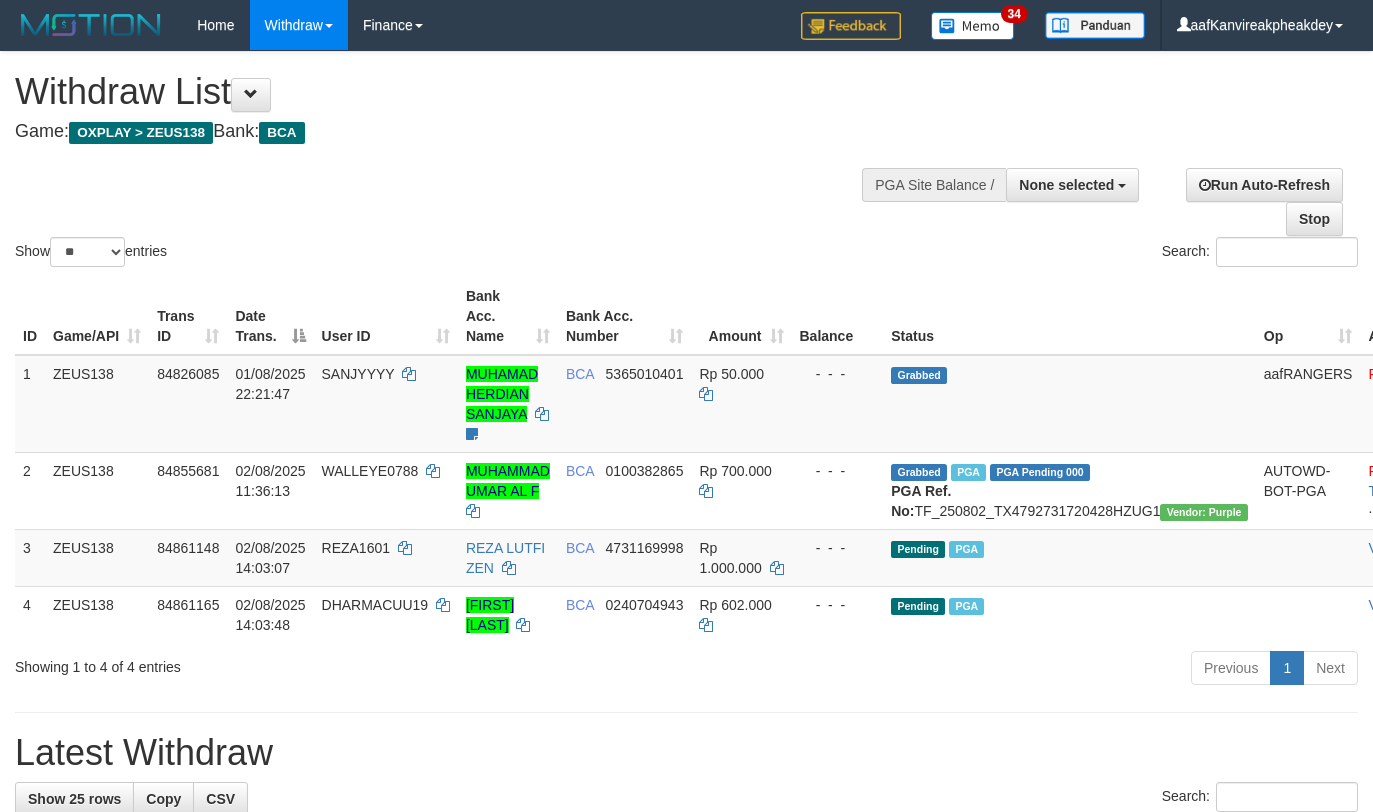 select 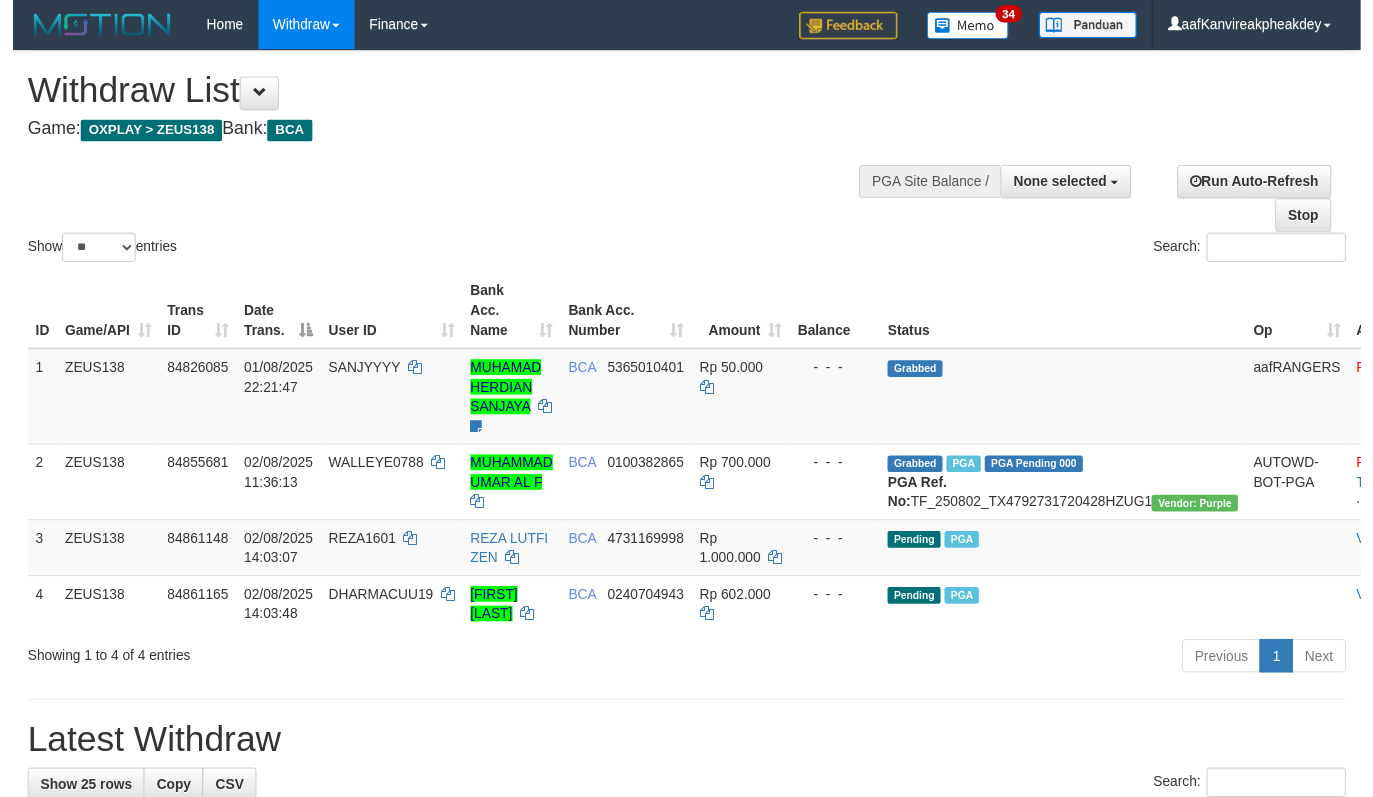 scroll, scrollTop: 0, scrollLeft: 0, axis: both 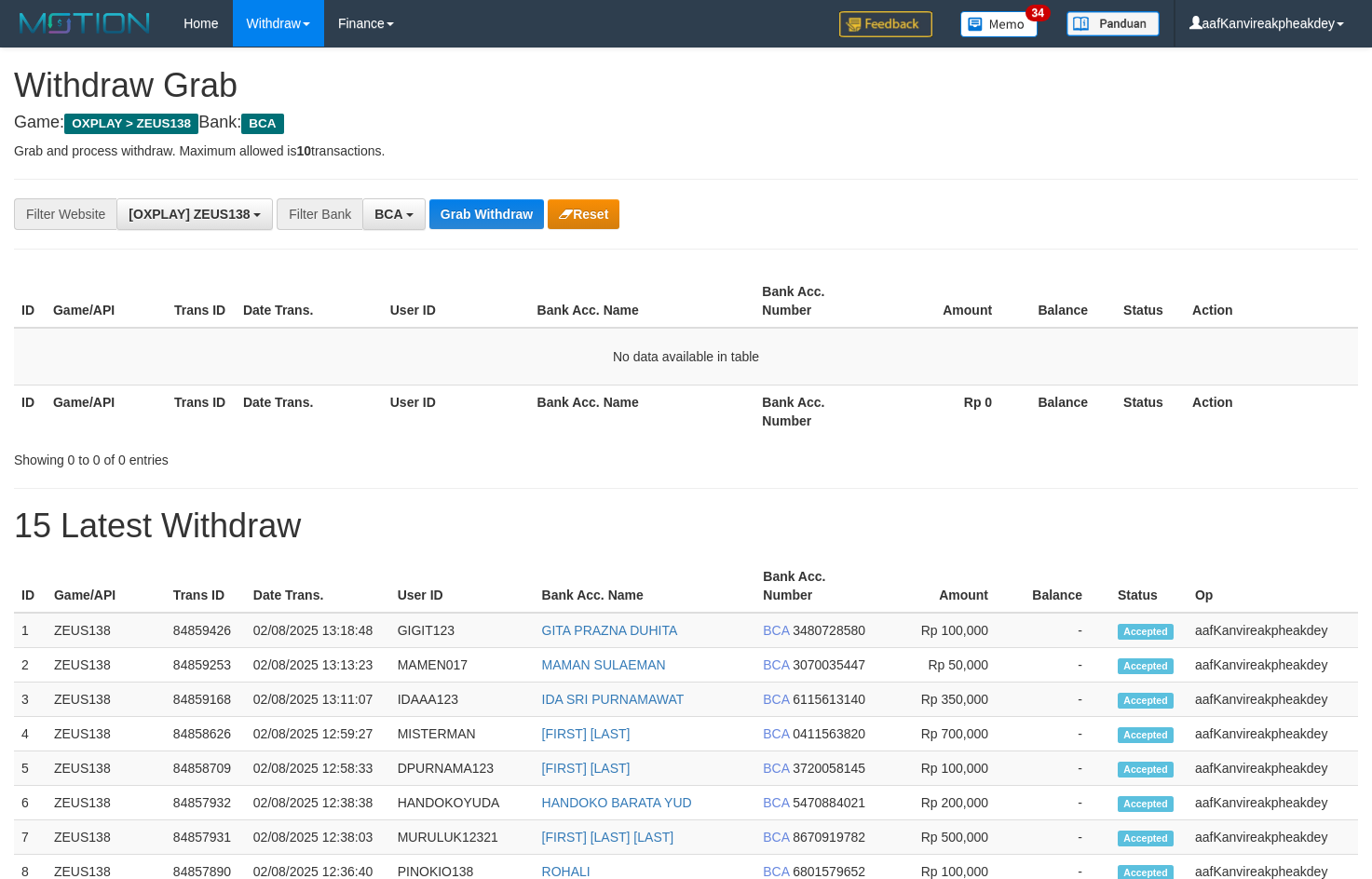 click on "Bank Acc. Number" at bounding box center (815, 301) 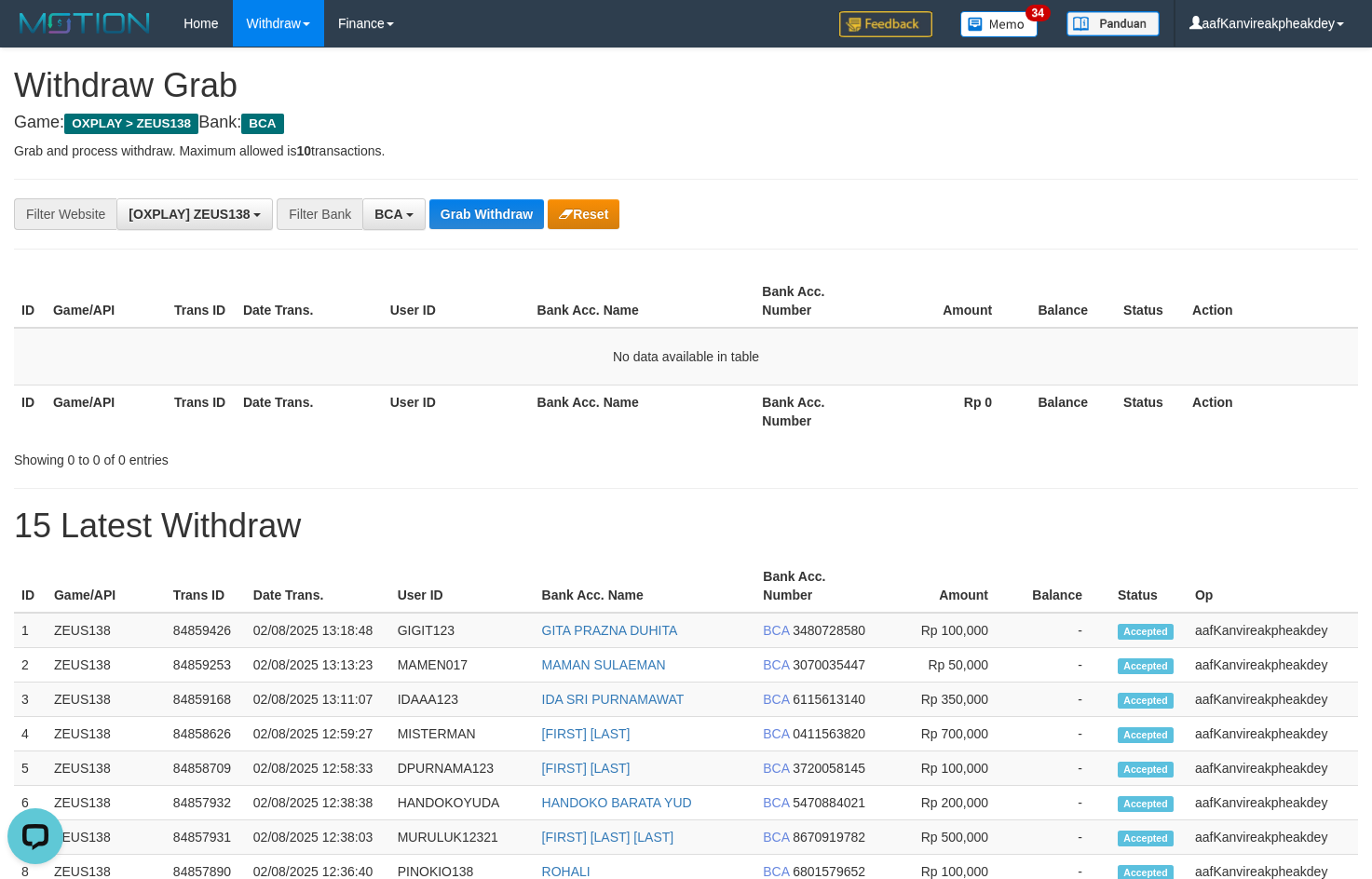 scroll, scrollTop: 0, scrollLeft: 0, axis: both 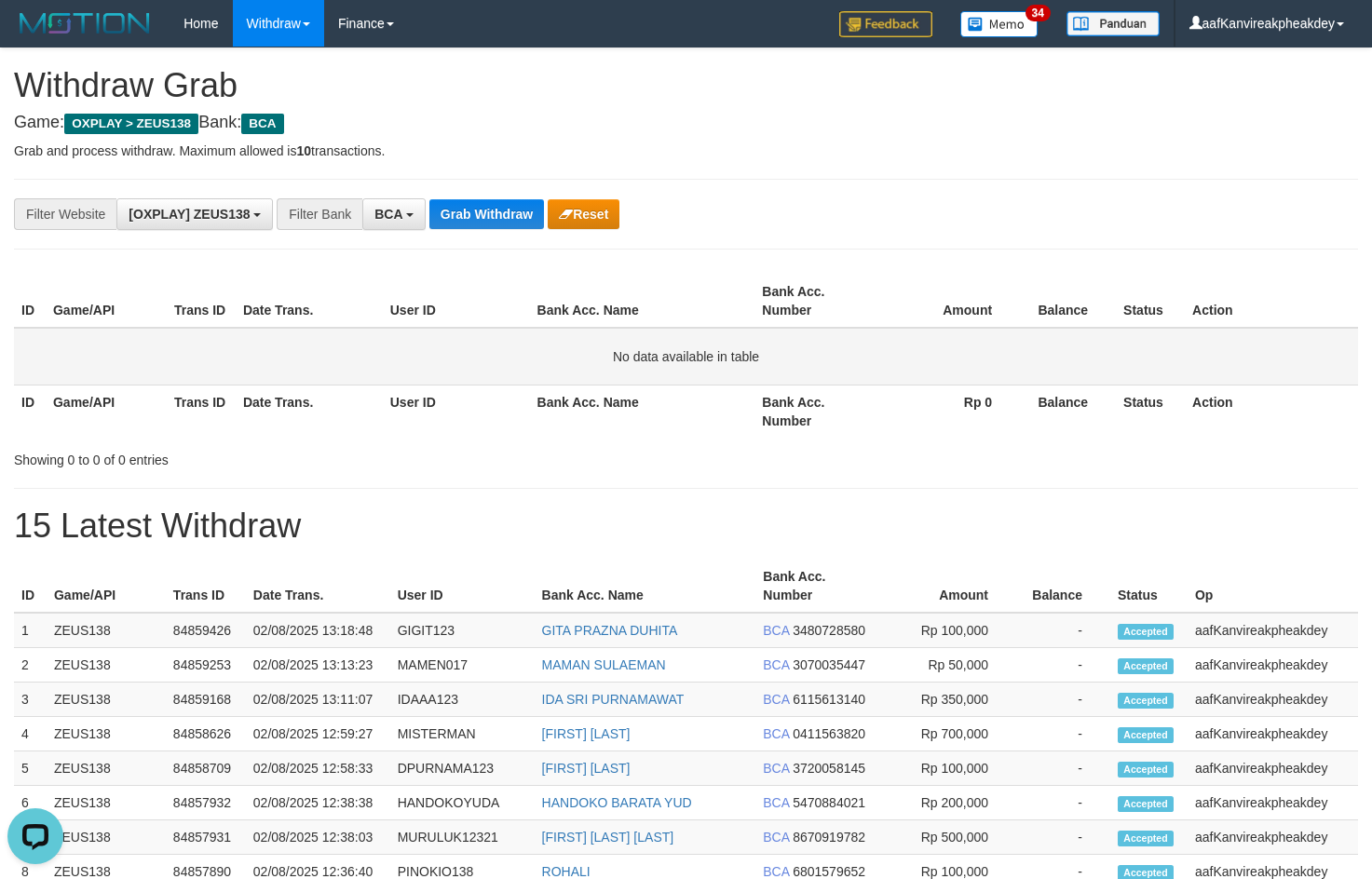click on "No data available in table" at bounding box center [686, 357] 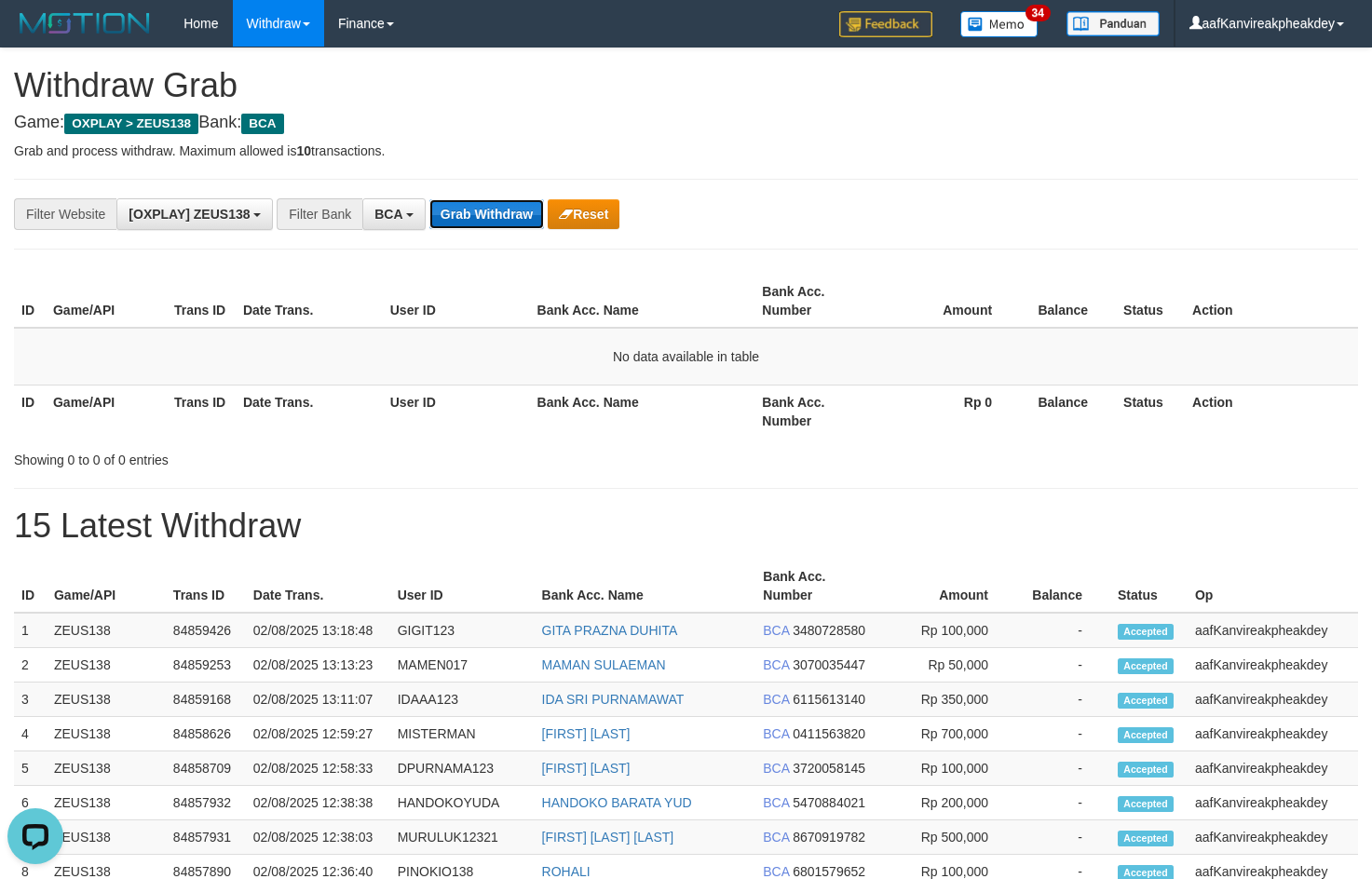 click on "Grab Withdraw" at bounding box center (486, 214) 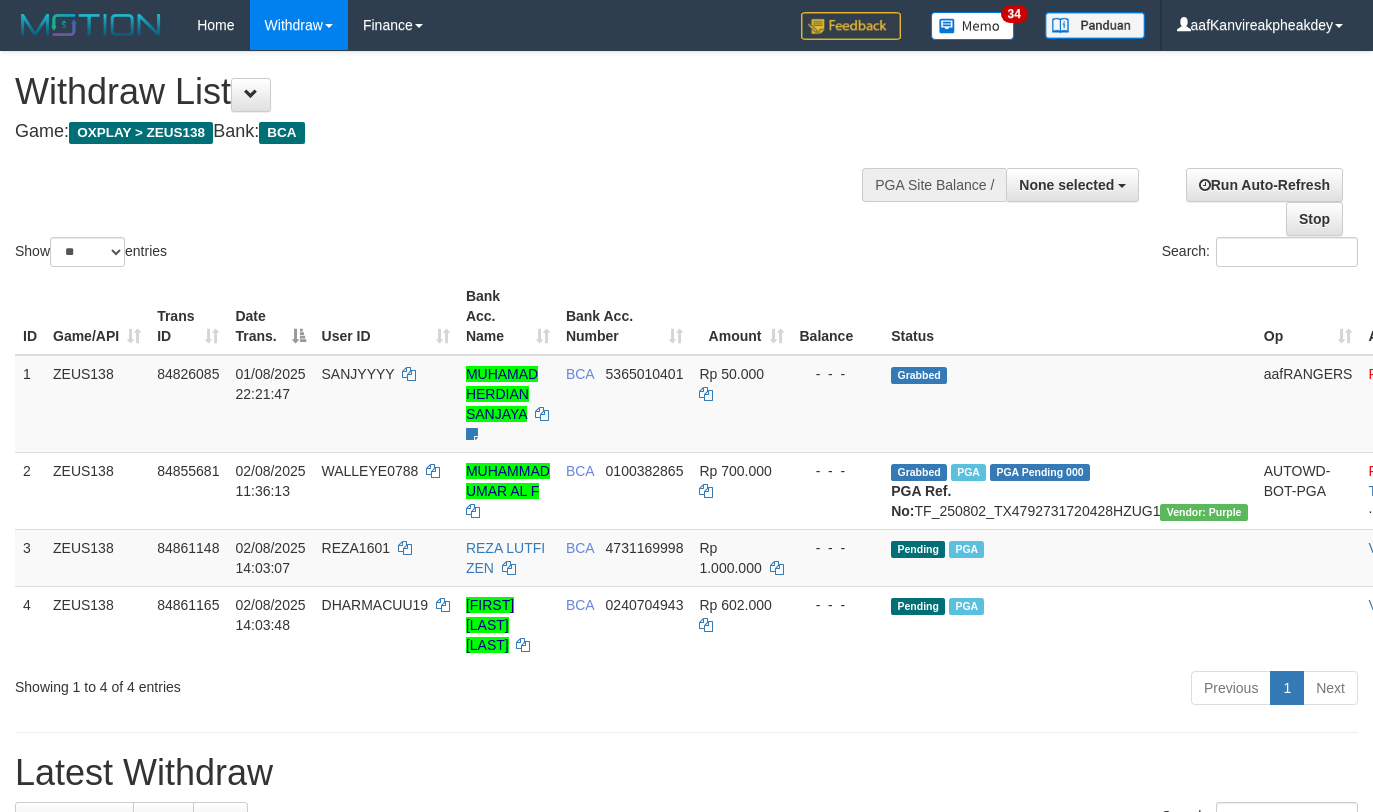 select 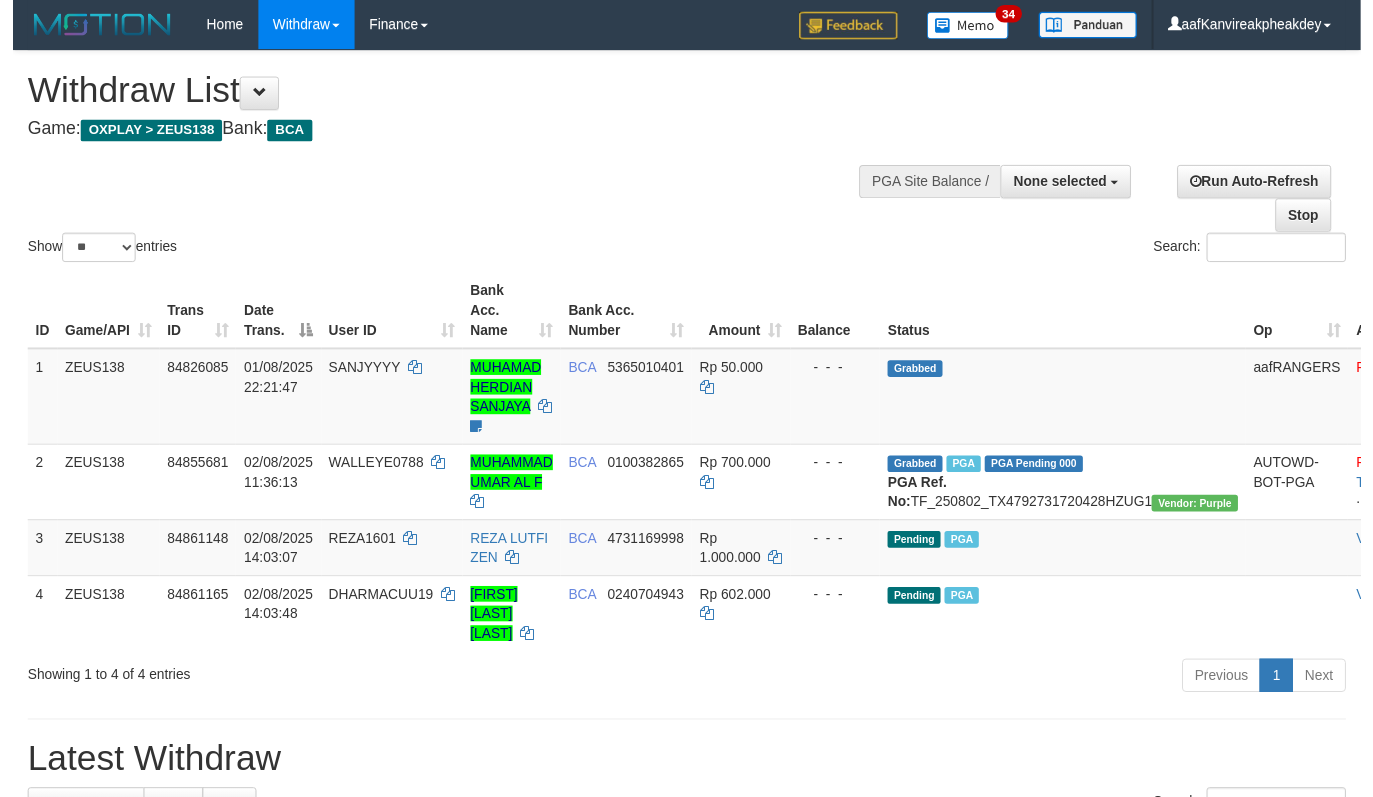 scroll, scrollTop: 0, scrollLeft: 0, axis: both 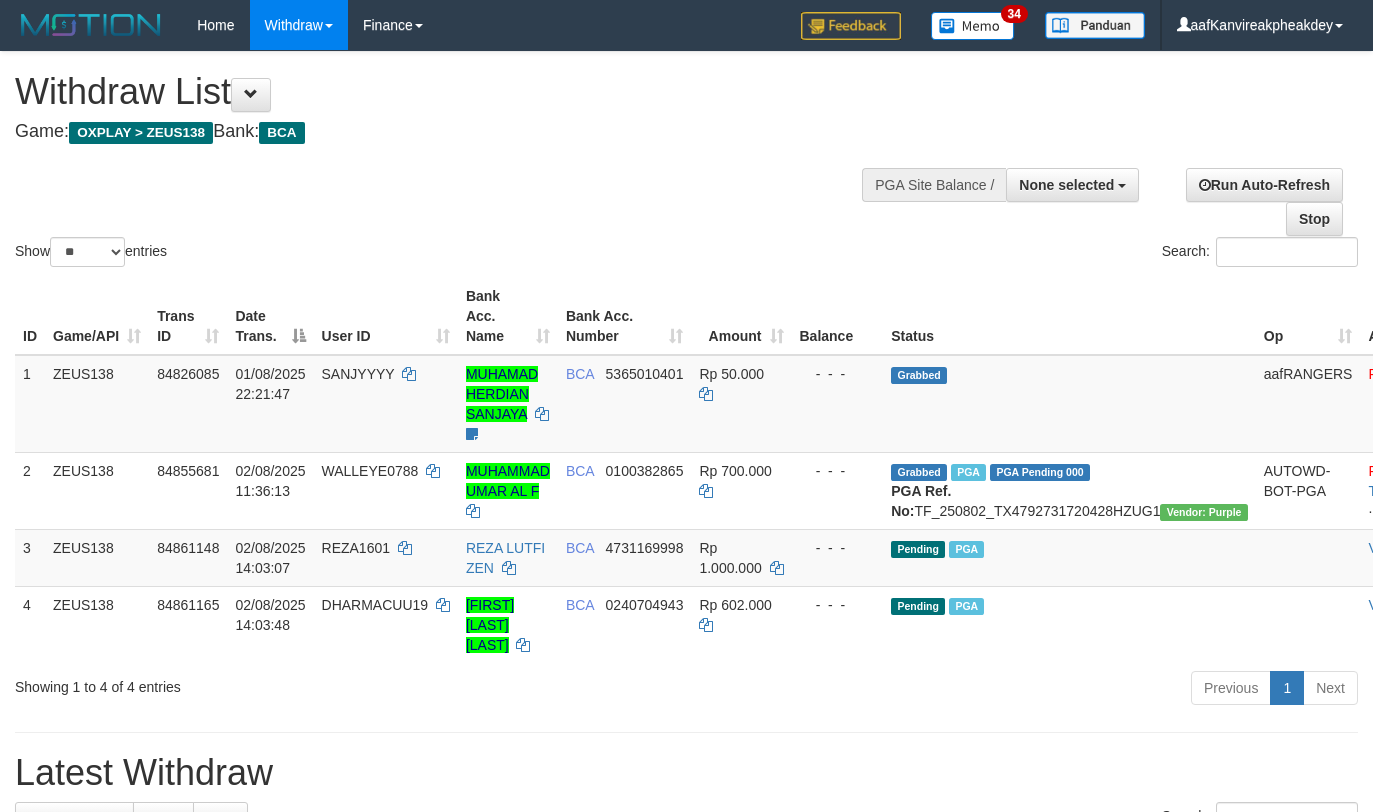 select 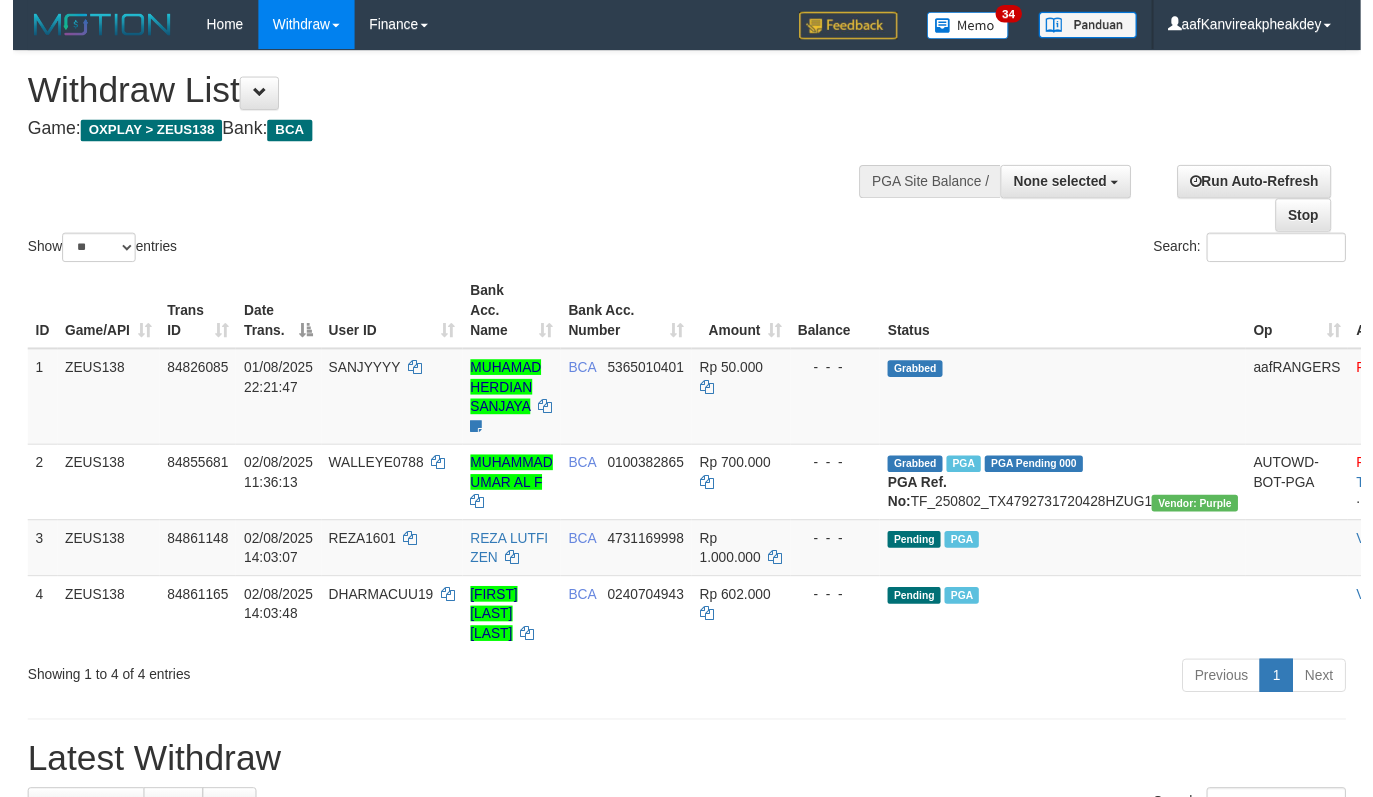 scroll, scrollTop: 0, scrollLeft: 0, axis: both 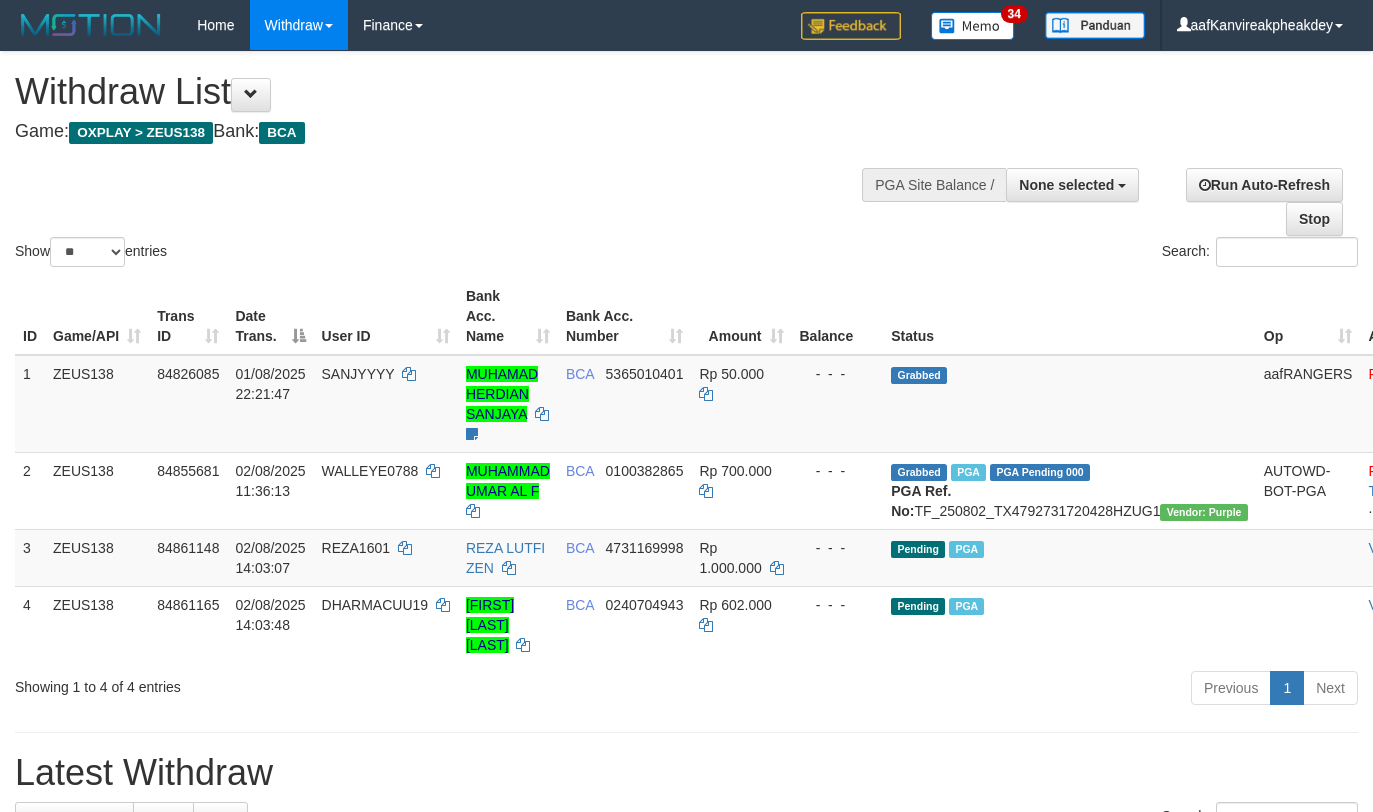 select 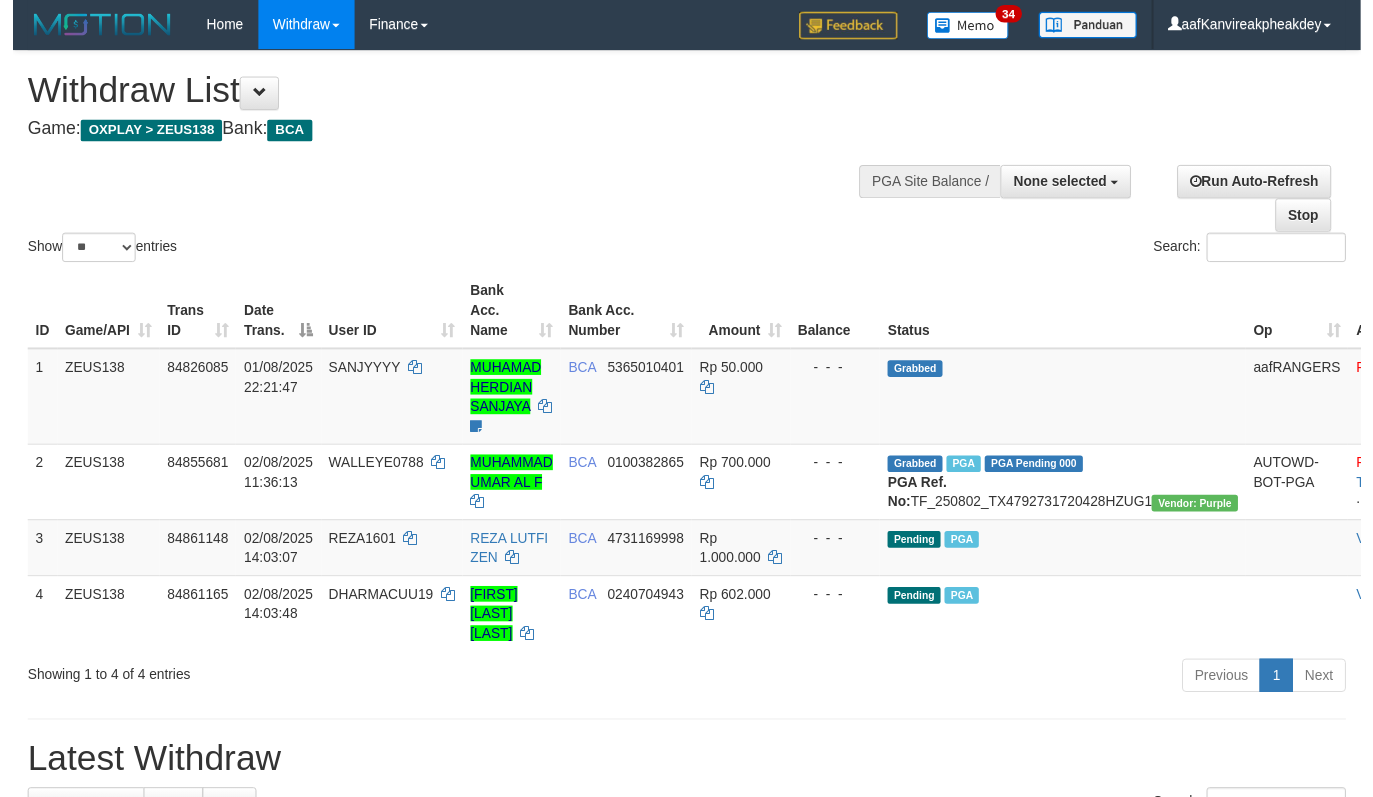 scroll, scrollTop: 0, scrollLeft: 0, axis: both 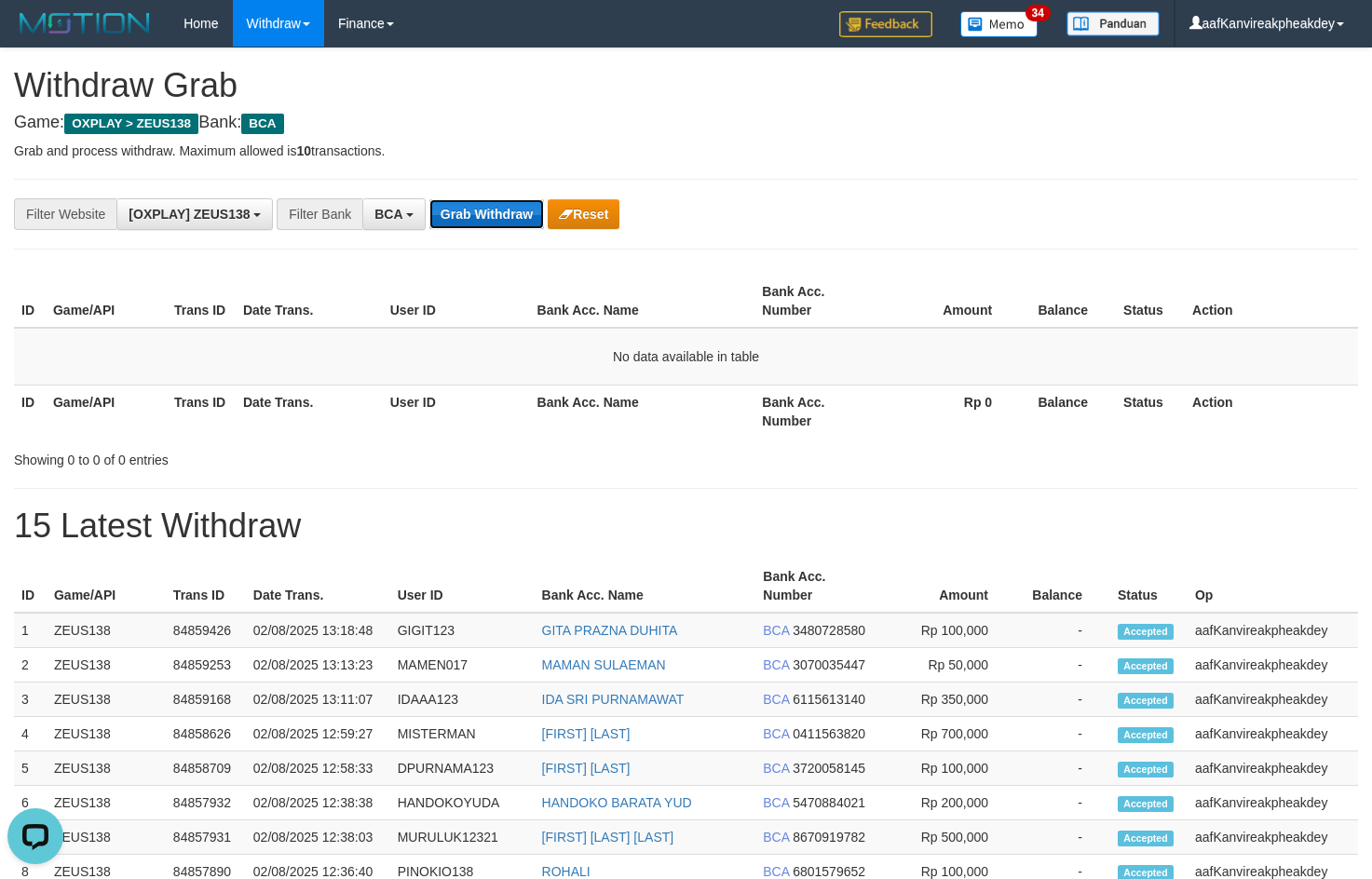 click on "Grab Withdraw" at bounding box center [486, 214] 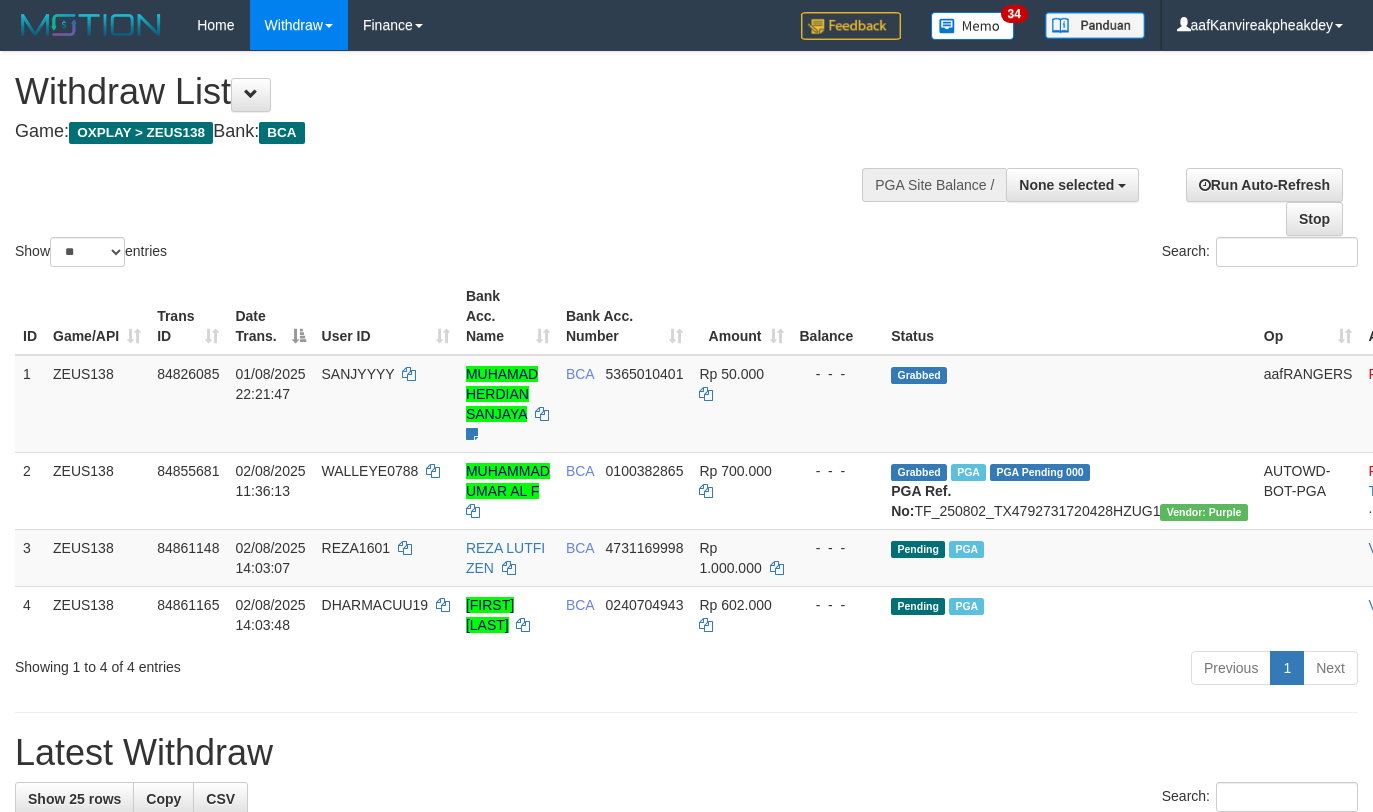 select 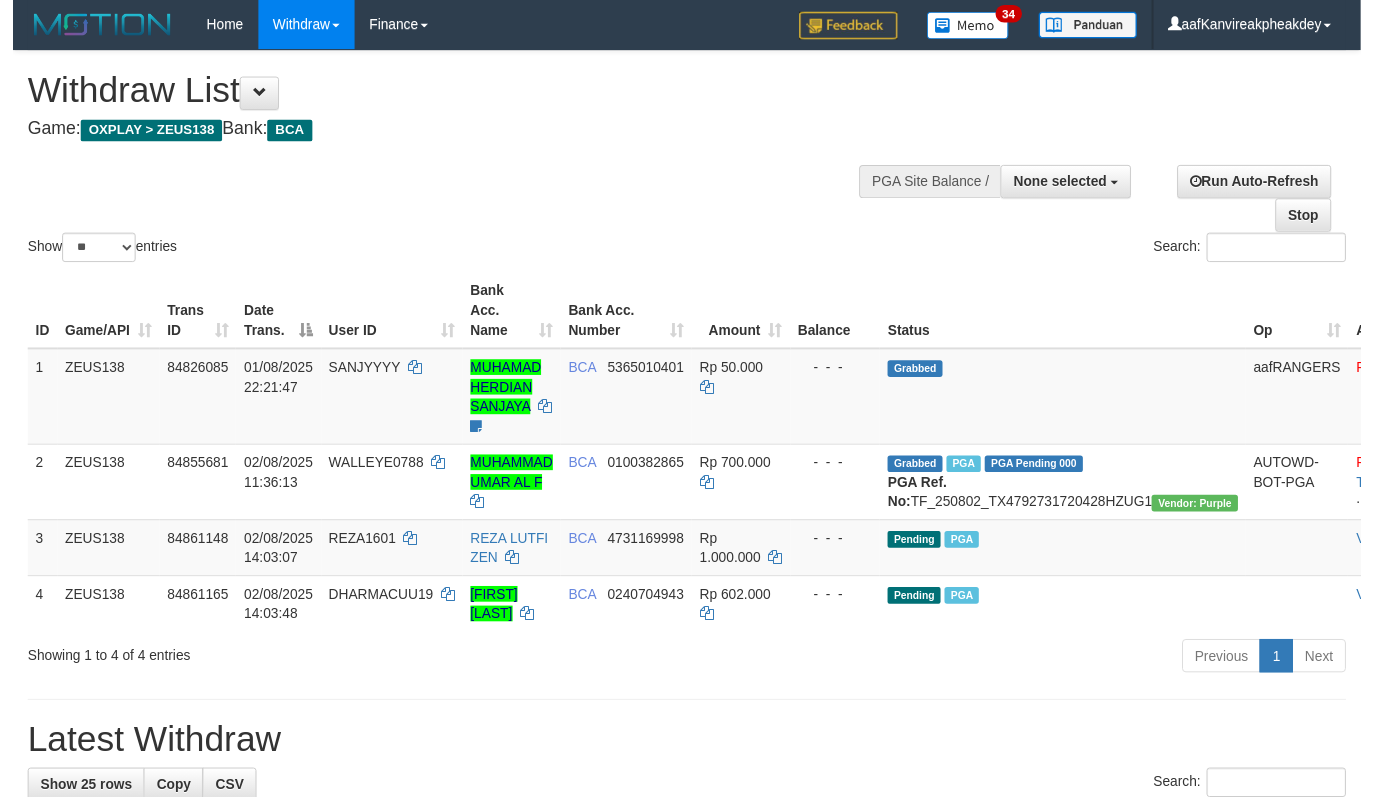 scroll, scrollTop: 0, scrollLeft: 0, axis: both 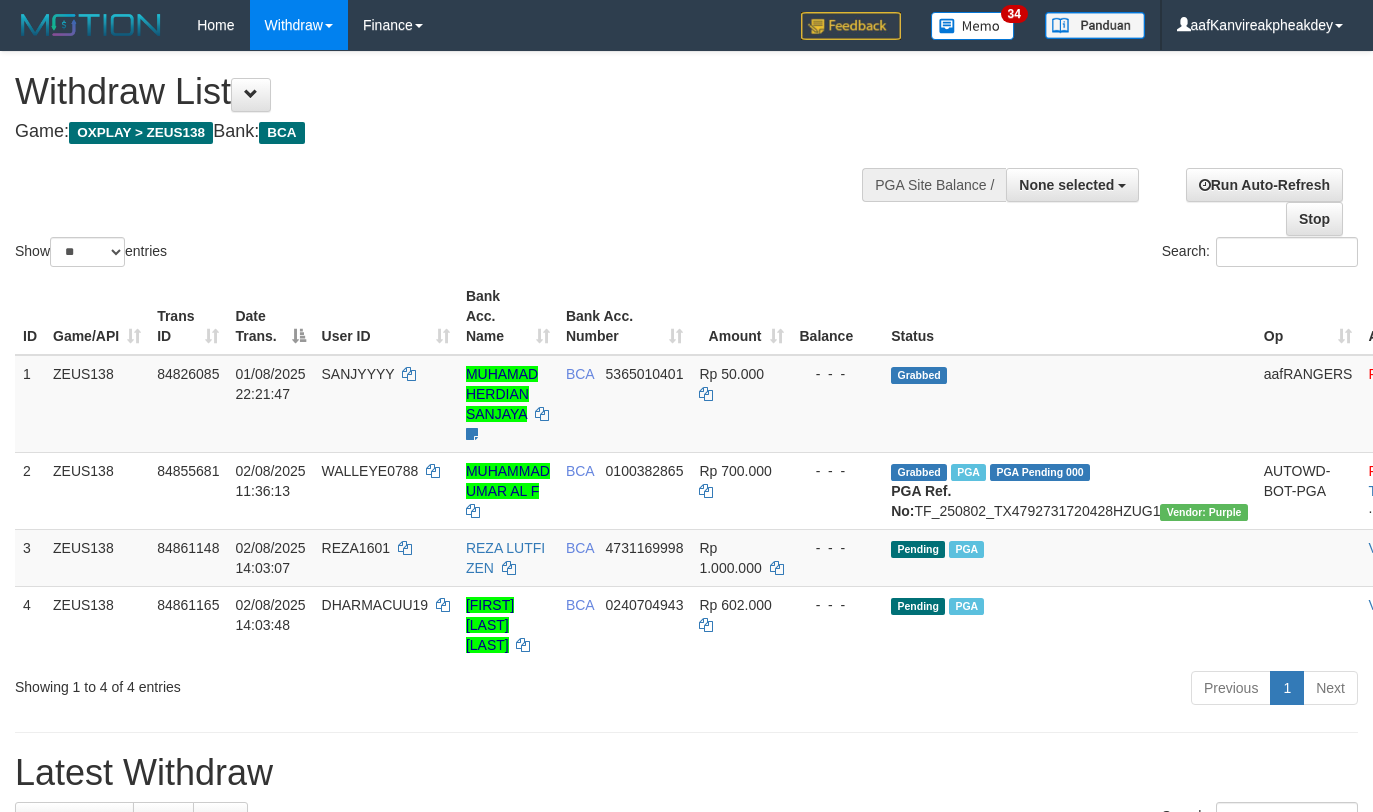 select 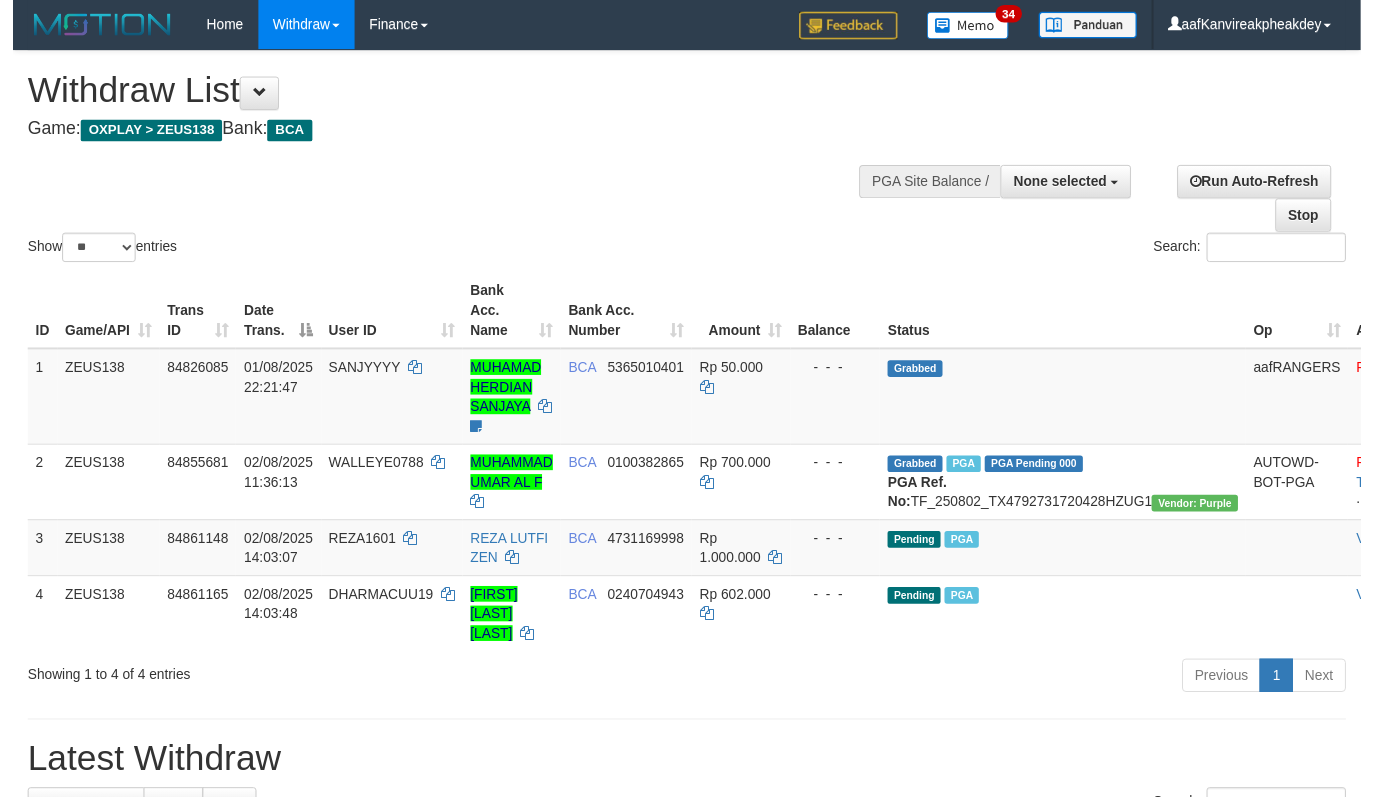 scroll, scrollTop: 0, scrollLeft: 0, axis: both 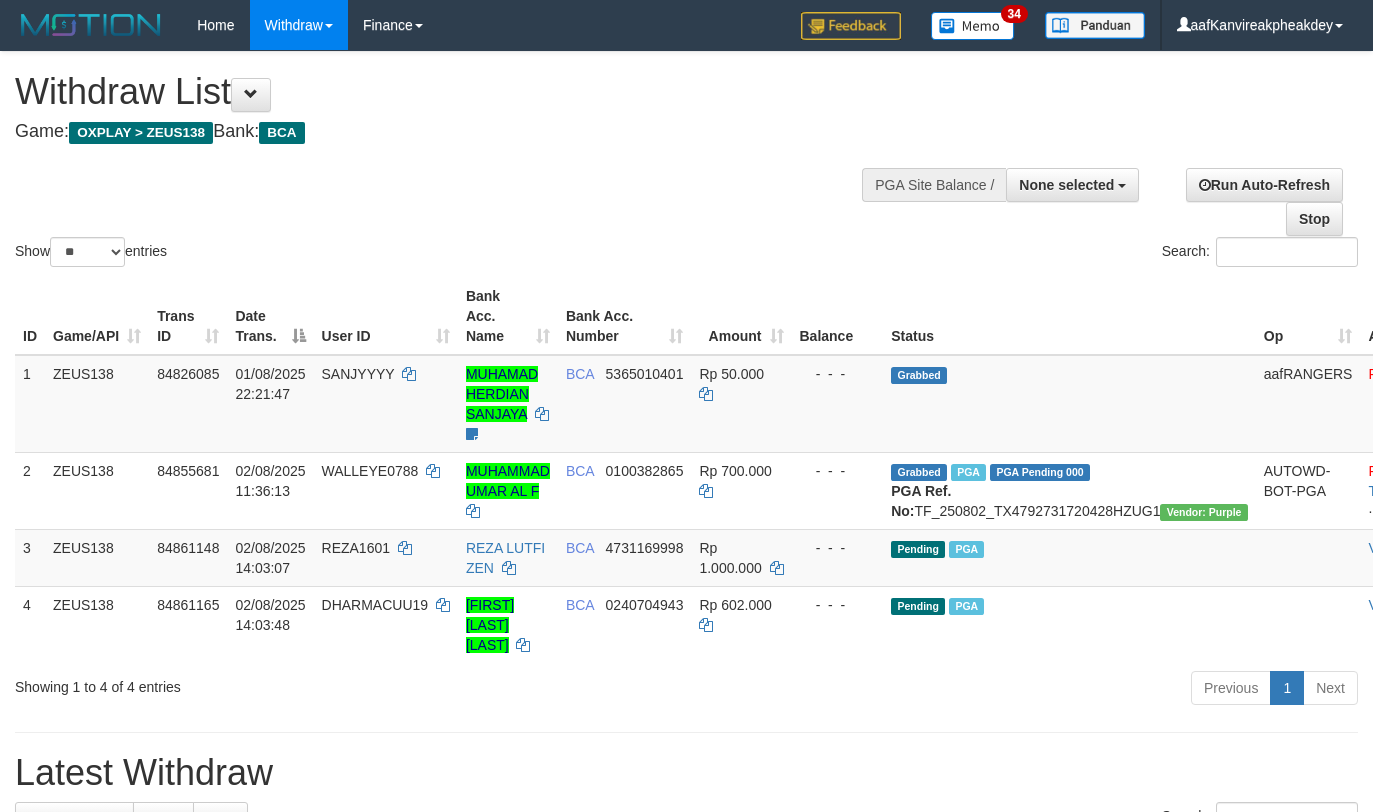 select 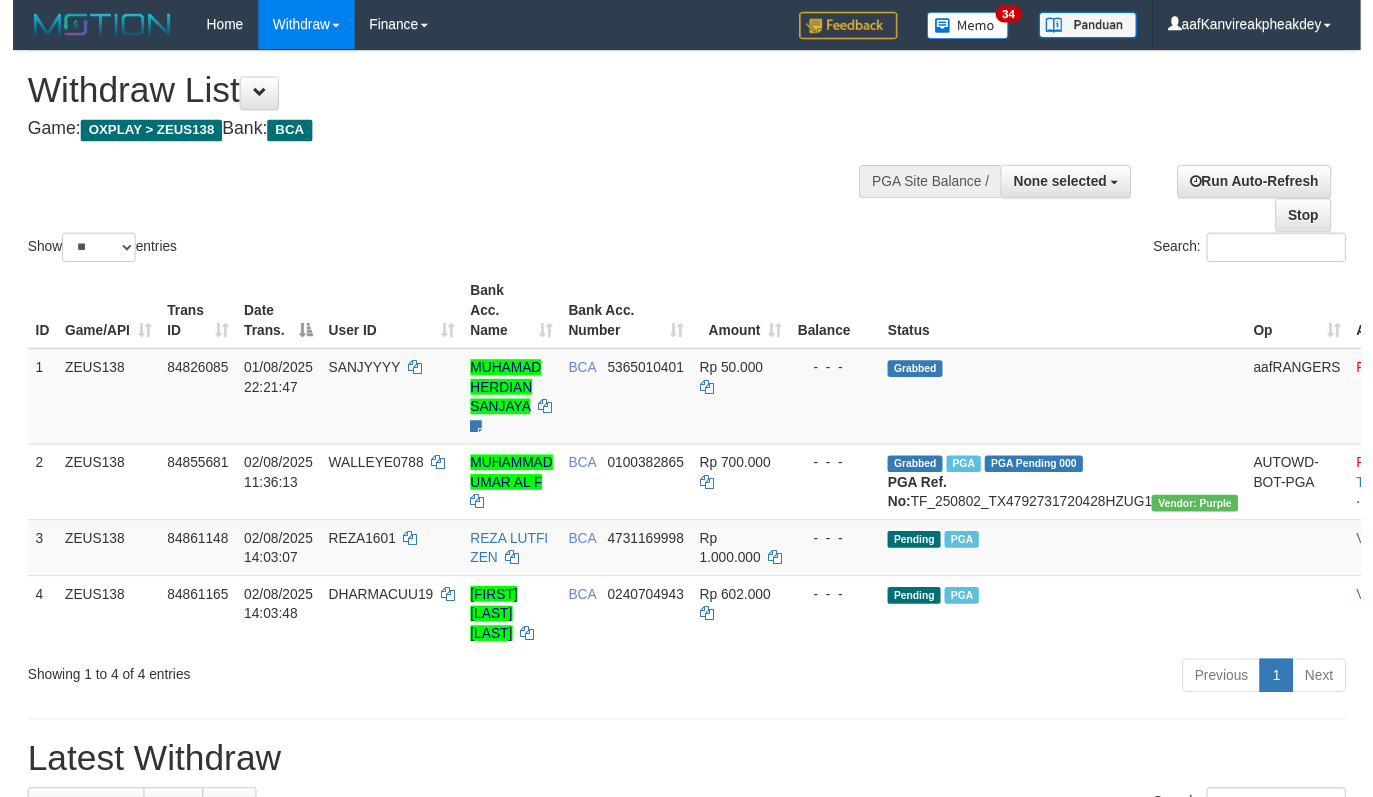 scroll, scrollTop: 0, scrollLeft: 0, axis: both 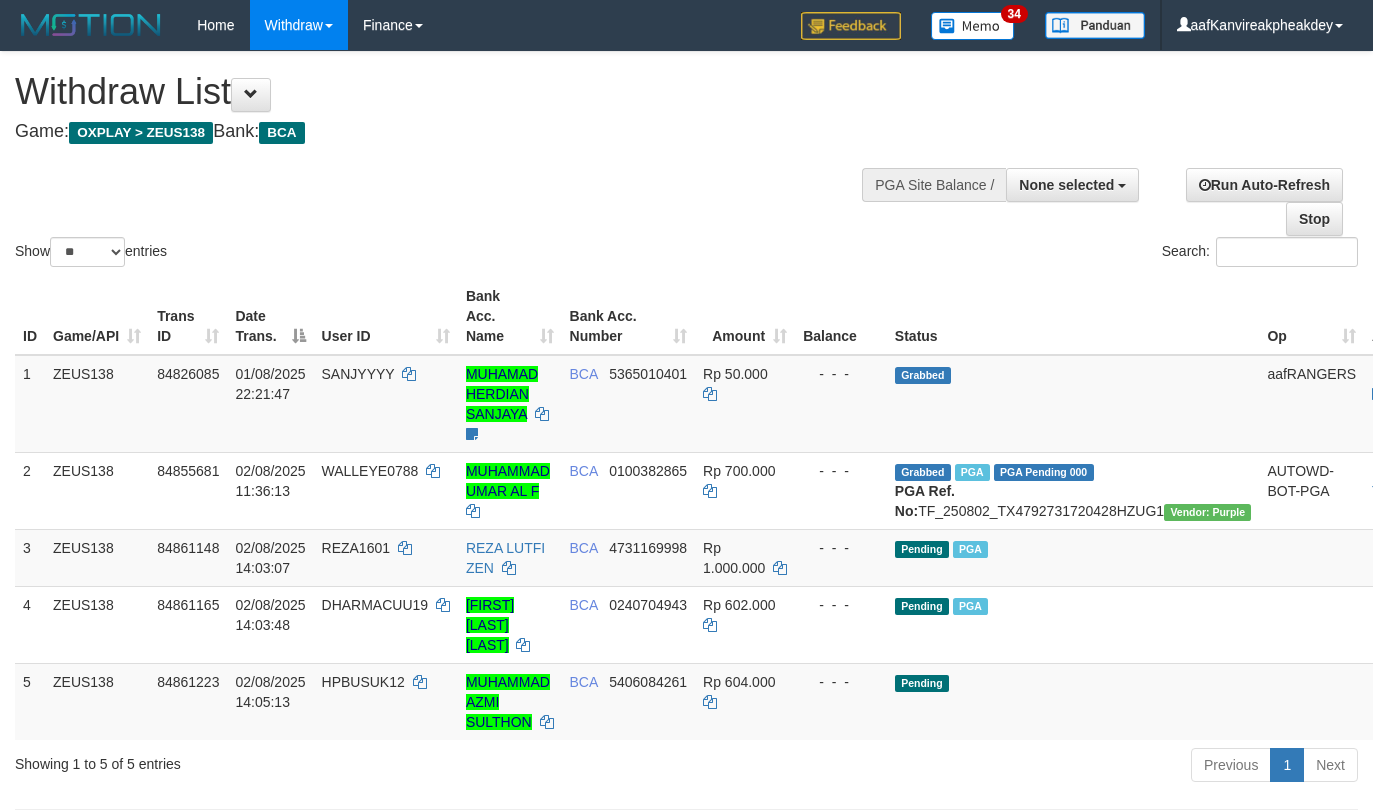 select 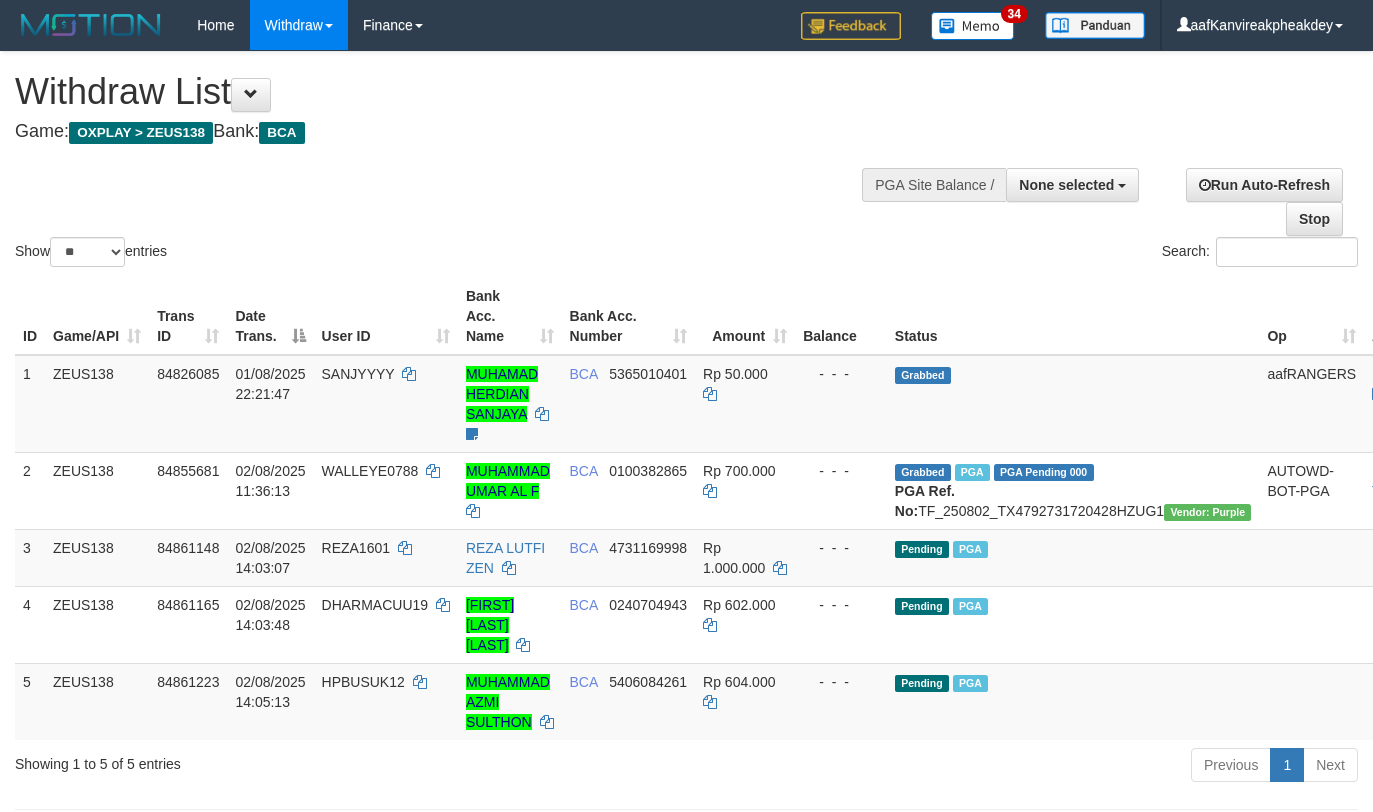 select 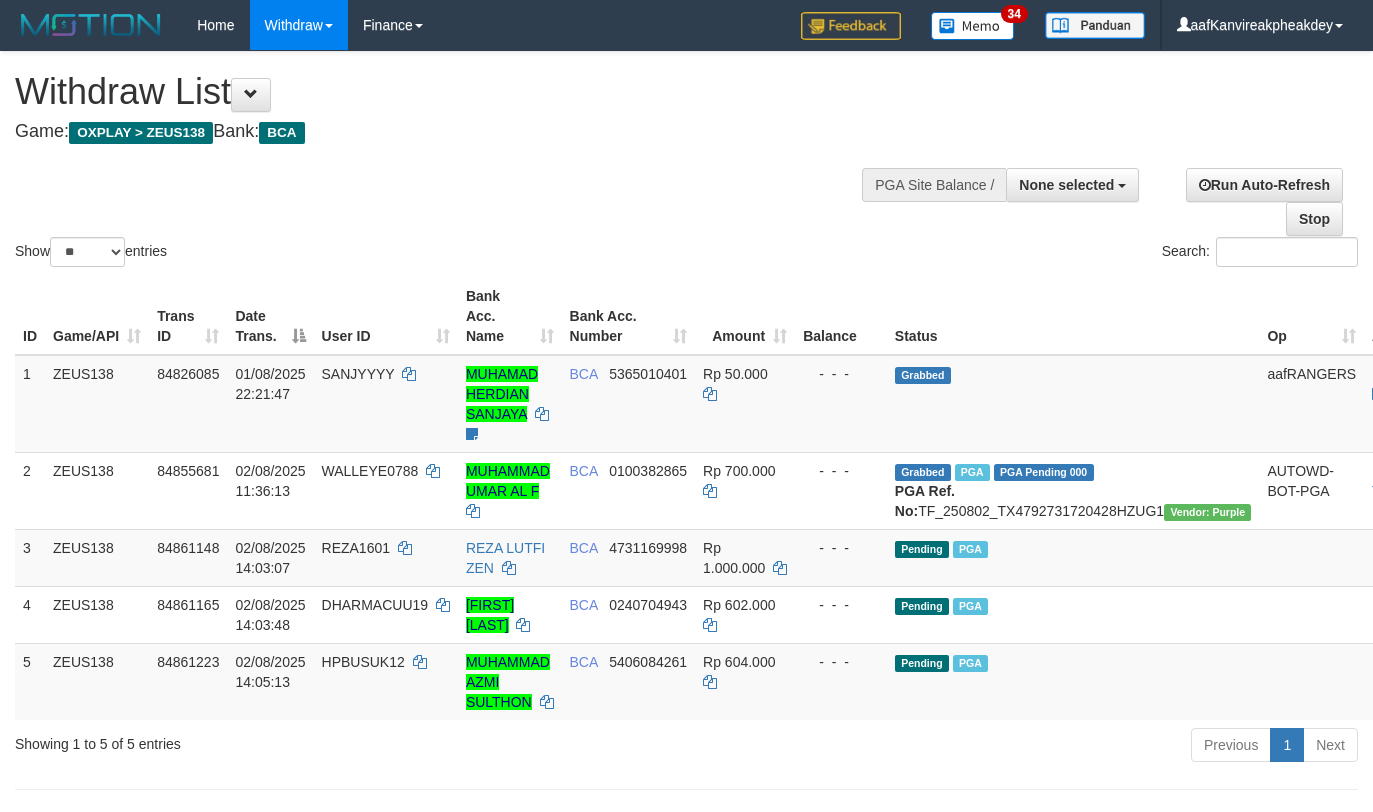 select 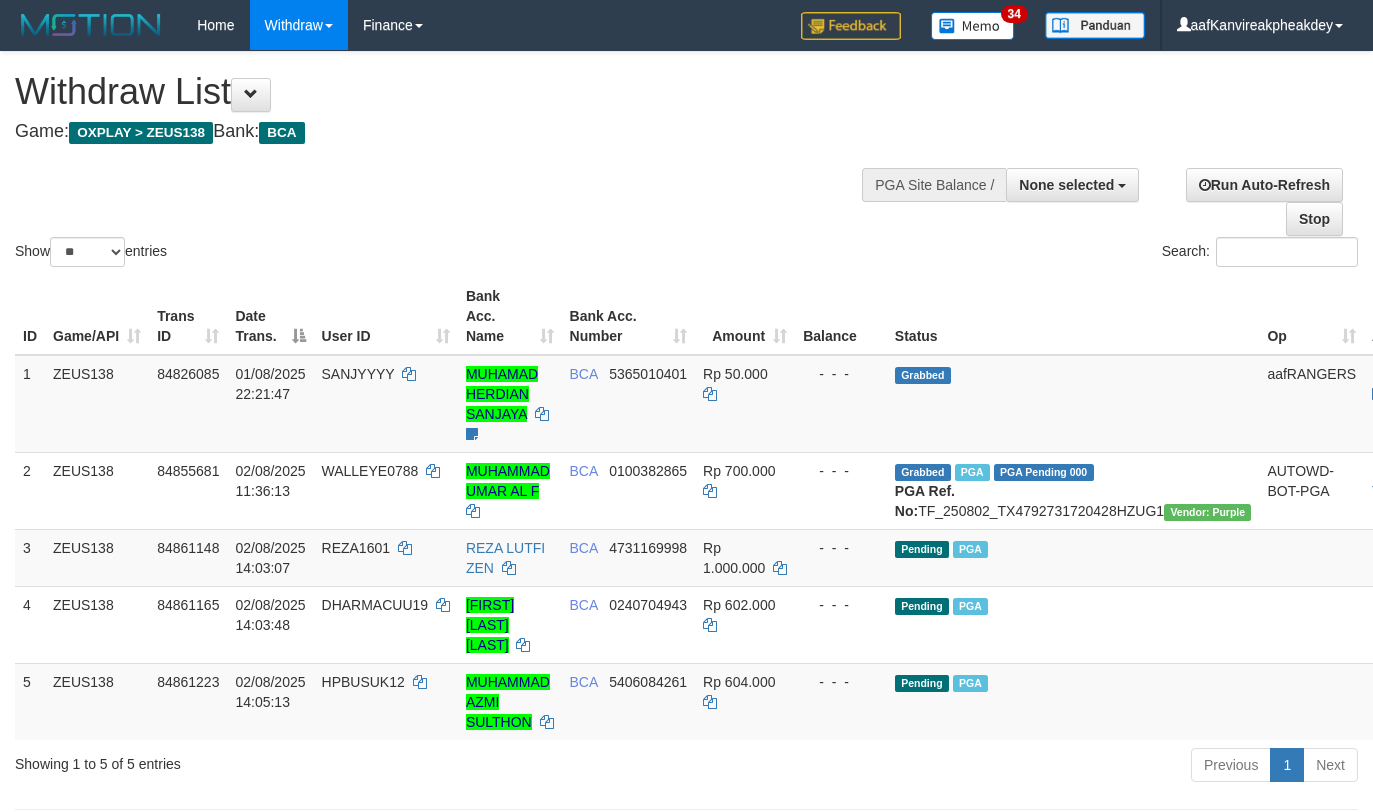 select 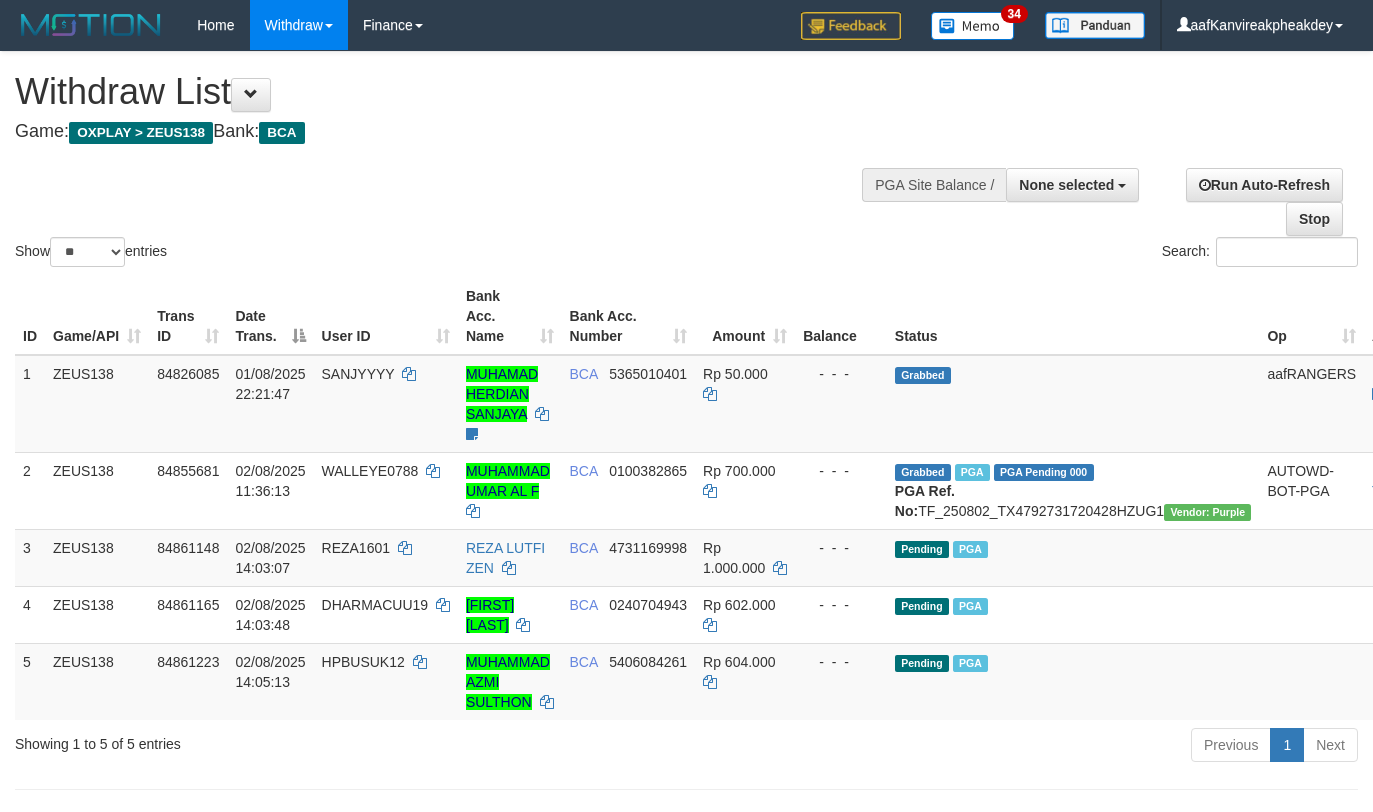 select 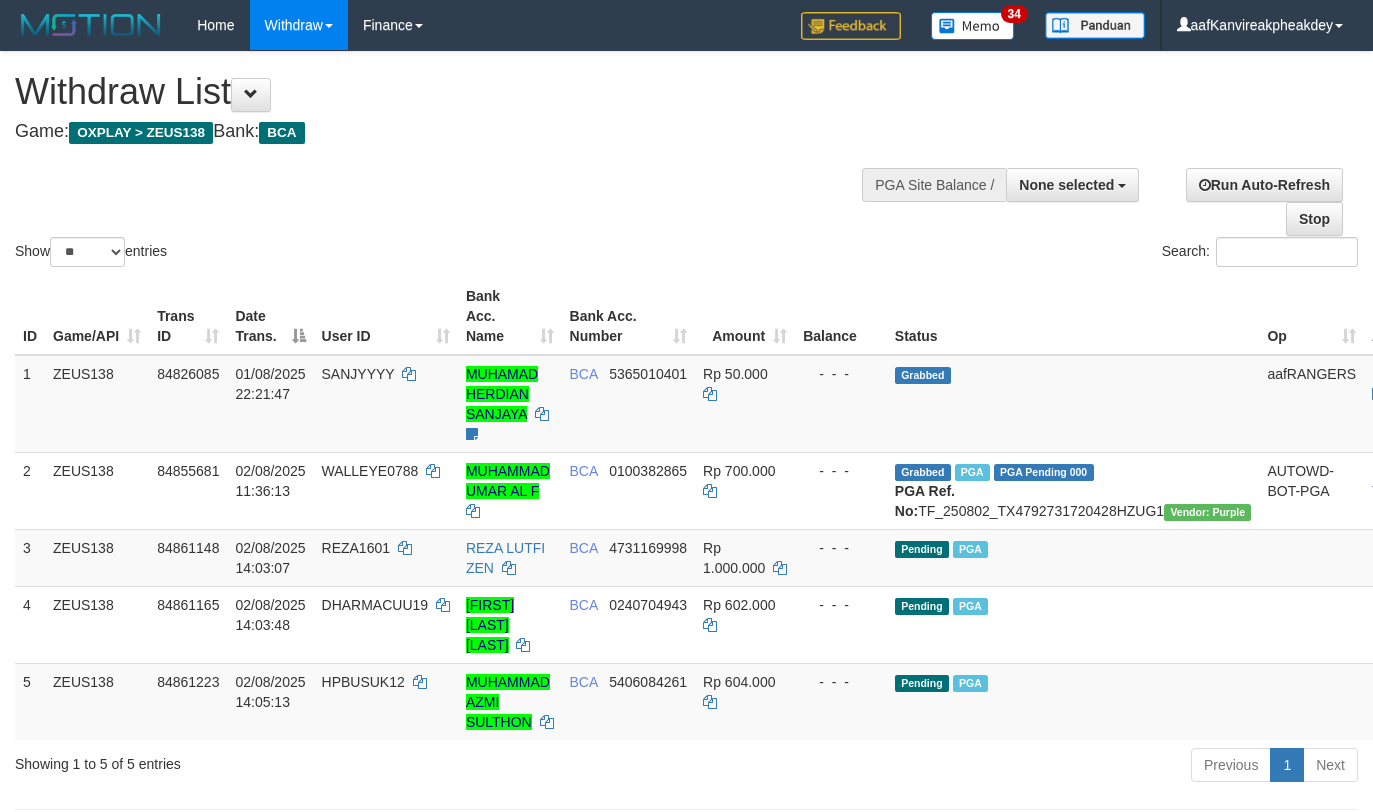 select 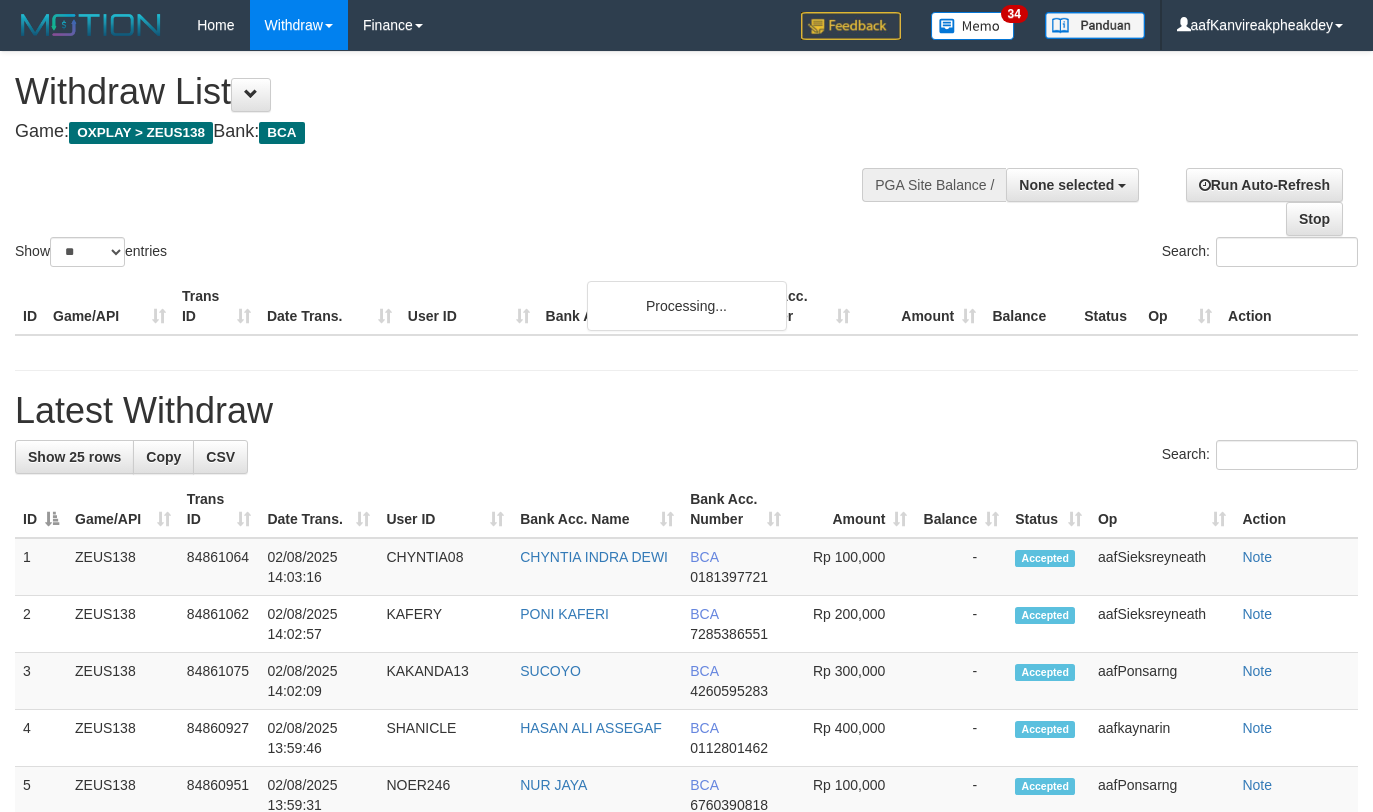 select 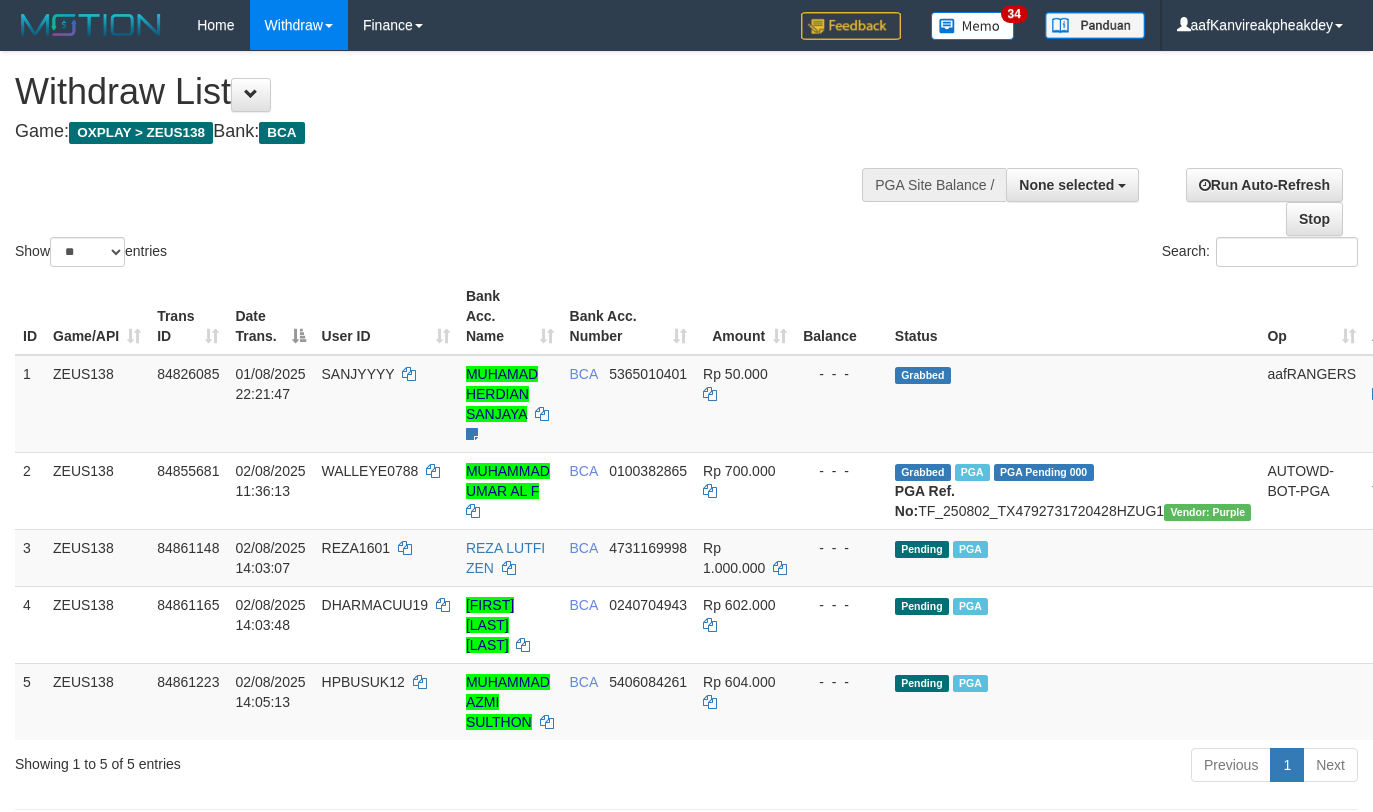 select 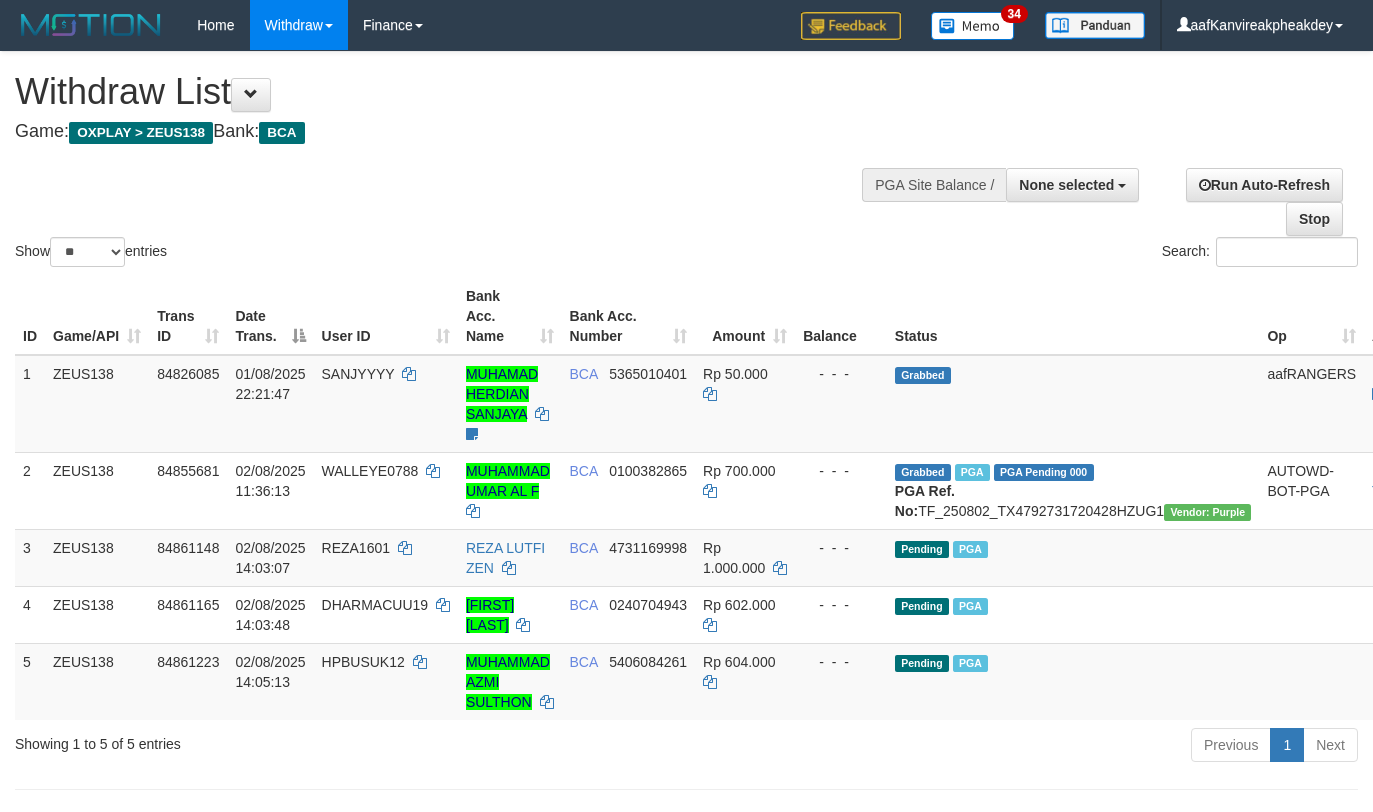 select 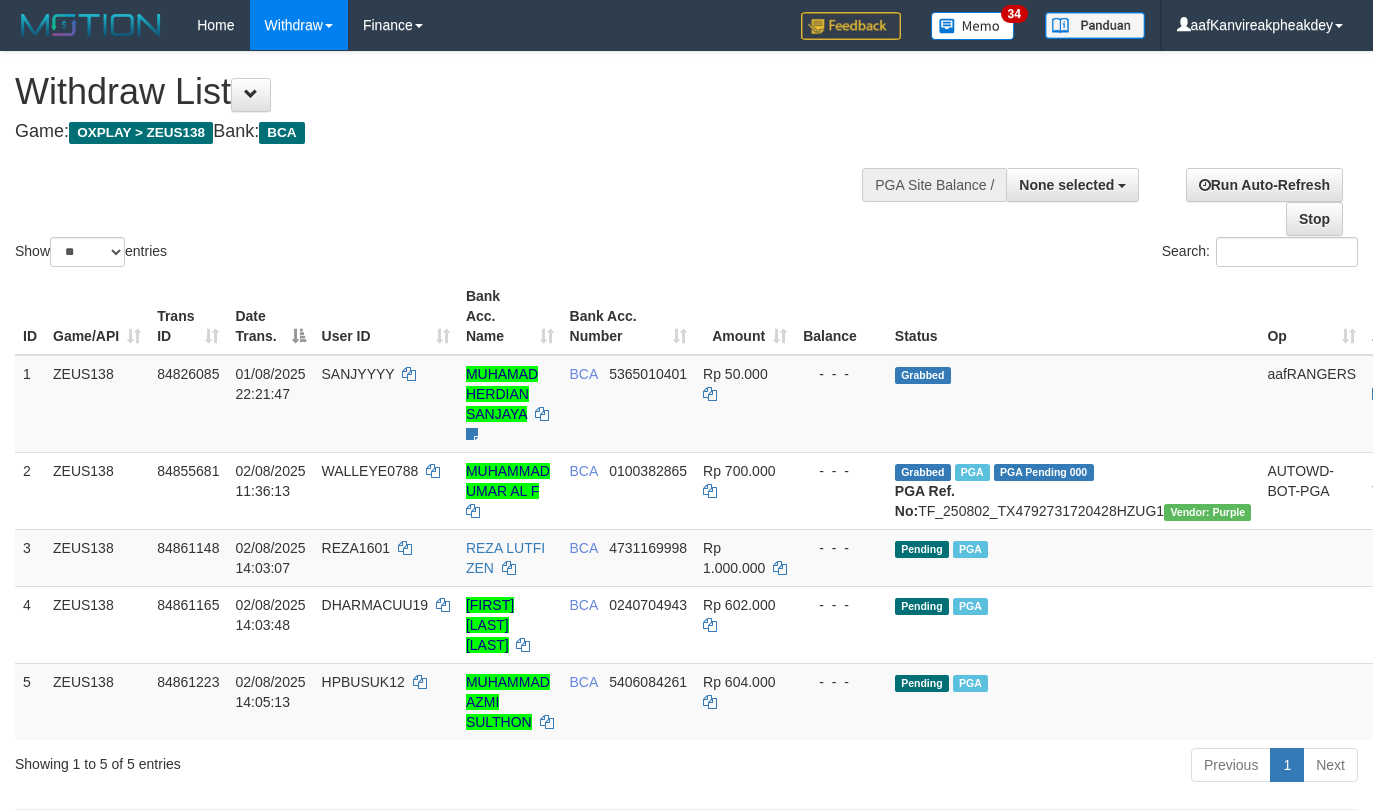 select 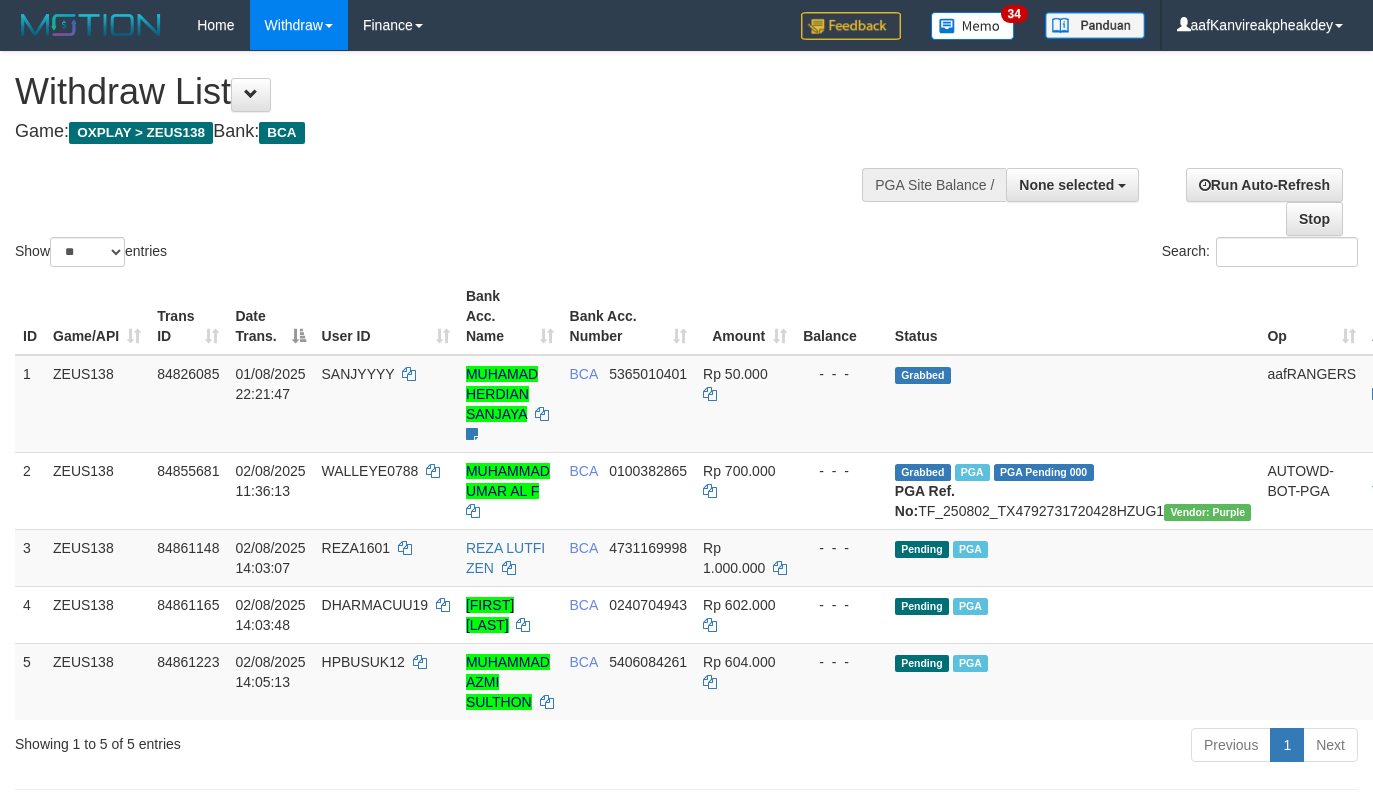 select 